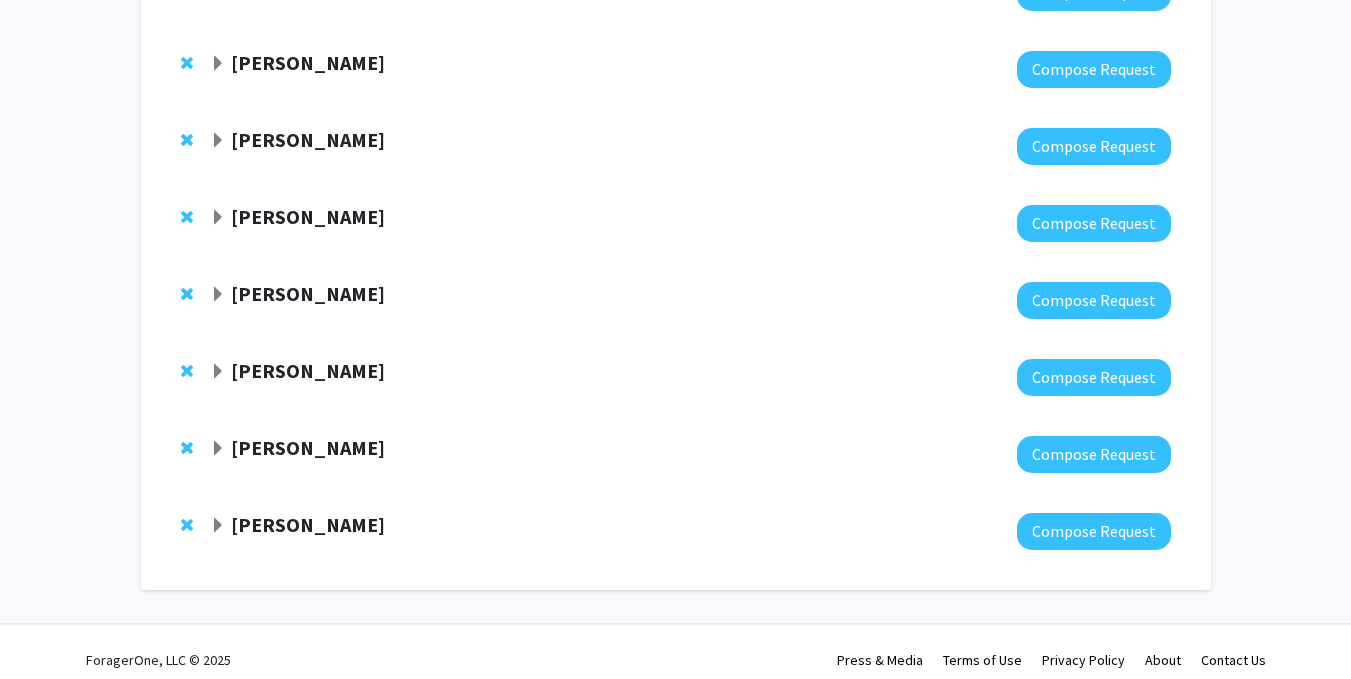 scroll, scrollTop: 976, scrollLeft: 0, axis: vertical 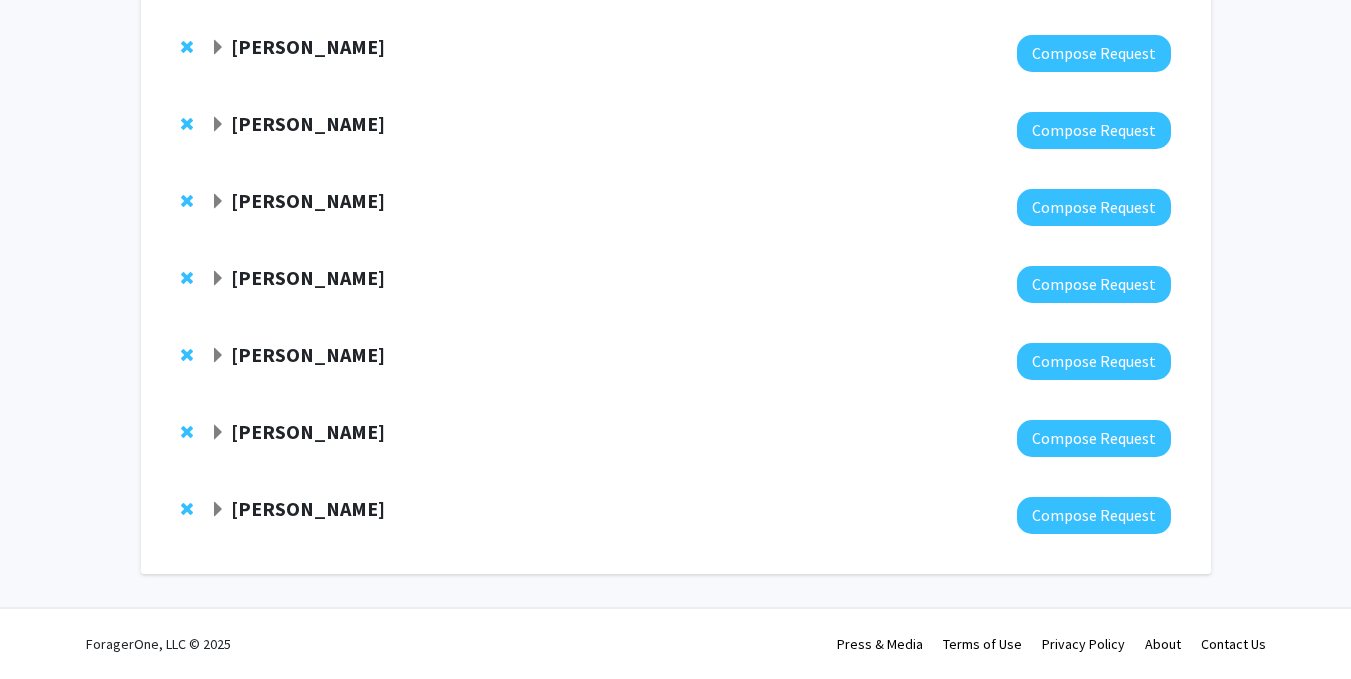 click on "Bookmarks  Bookmark the faculty/staff you are interested in working with to help you find them more easily later.  [PERSON_NAME]  Compose Request  King-[PERSON_NAME]  Compose Request  [PERSON_NAME]  Compose Request  [PERSON_NAME]  Compose Request  [PERSON_NAME]  Compose Request  [PERSON_NAME]  Compose Request  [PERSON_NAME]  Compose Request  [PERSON_NAME]  Compose Request  [PERSON_NAME]  Compose Request  [PERSON_NAME]  Compose Request  [PERSON_NAME]  Compose Request  [PERSON_NAME]  Compose Request  [PERSON_NAME]  Compose Request  [PERSON_NAME]  Compose Request  [PERSON_NAME]  Compose Request  [PERSON_NAME]  Compose Request  [PERSON_NAME]  Compose Request" 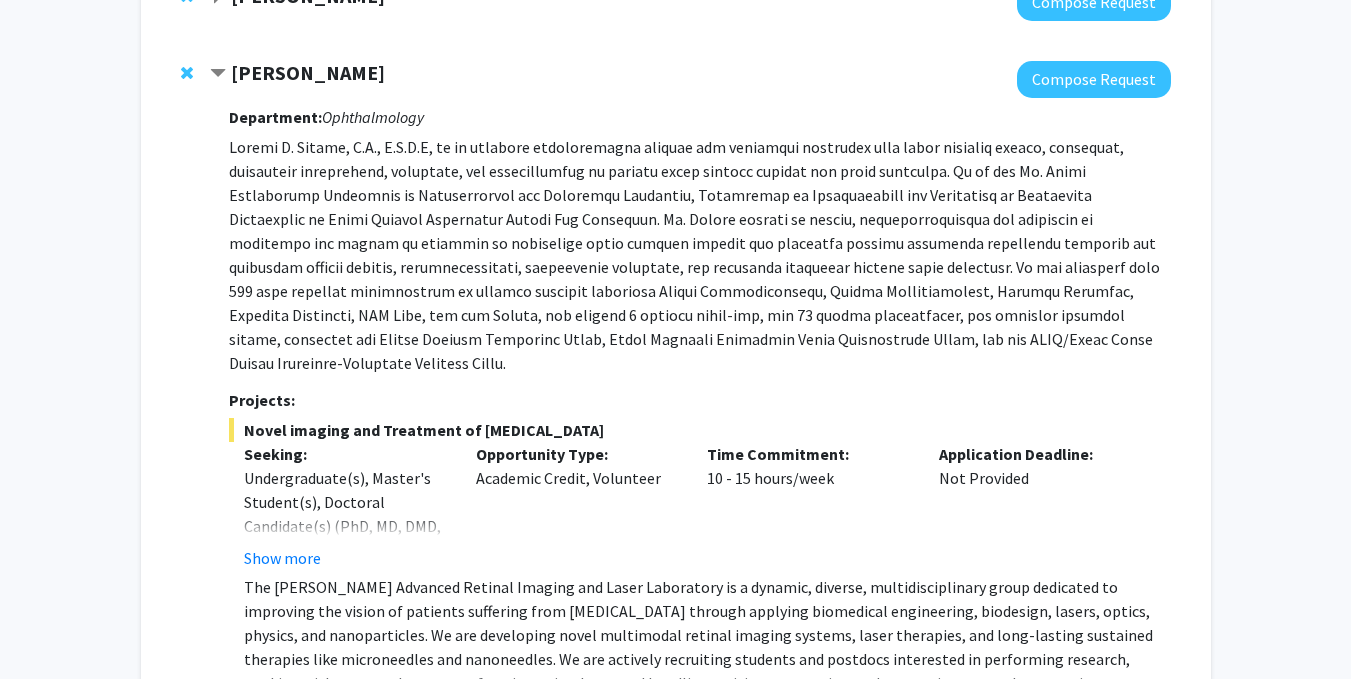 scroll, scrollTop: 1618, scrollLeft: 0, axis: vertical 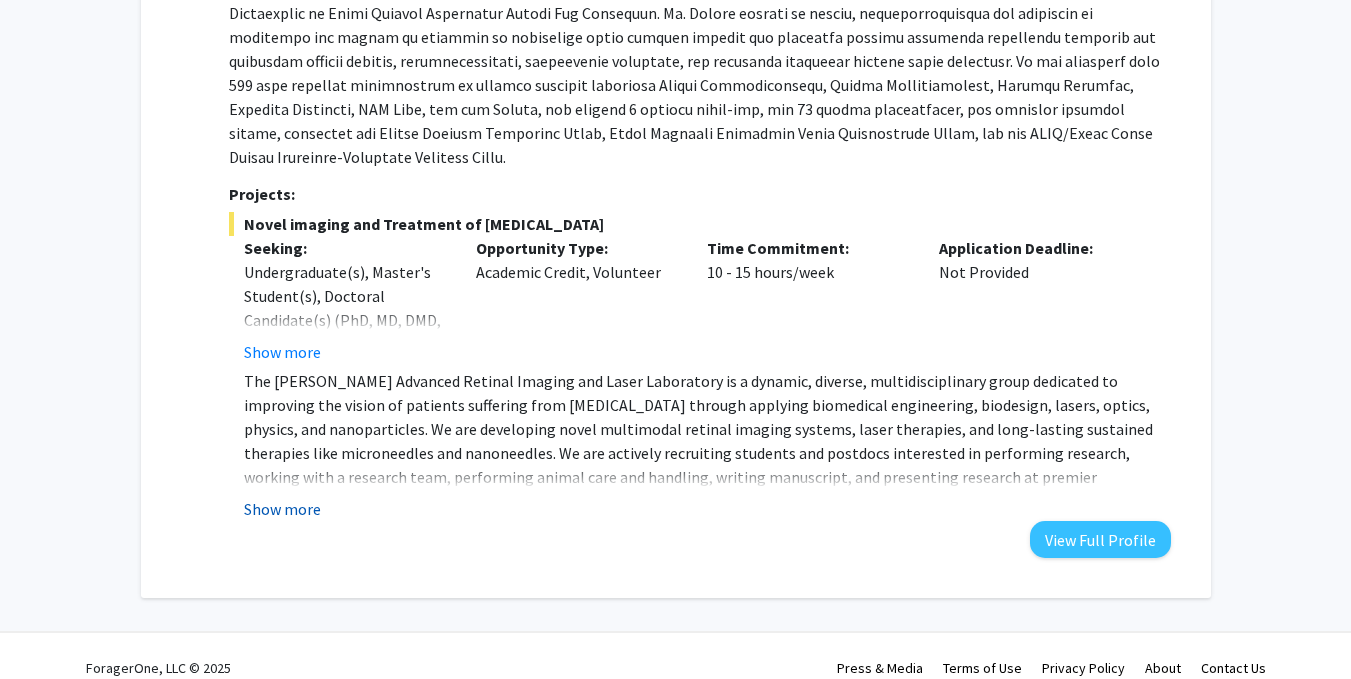 click on "Show more" at bounding box center (282, 509) 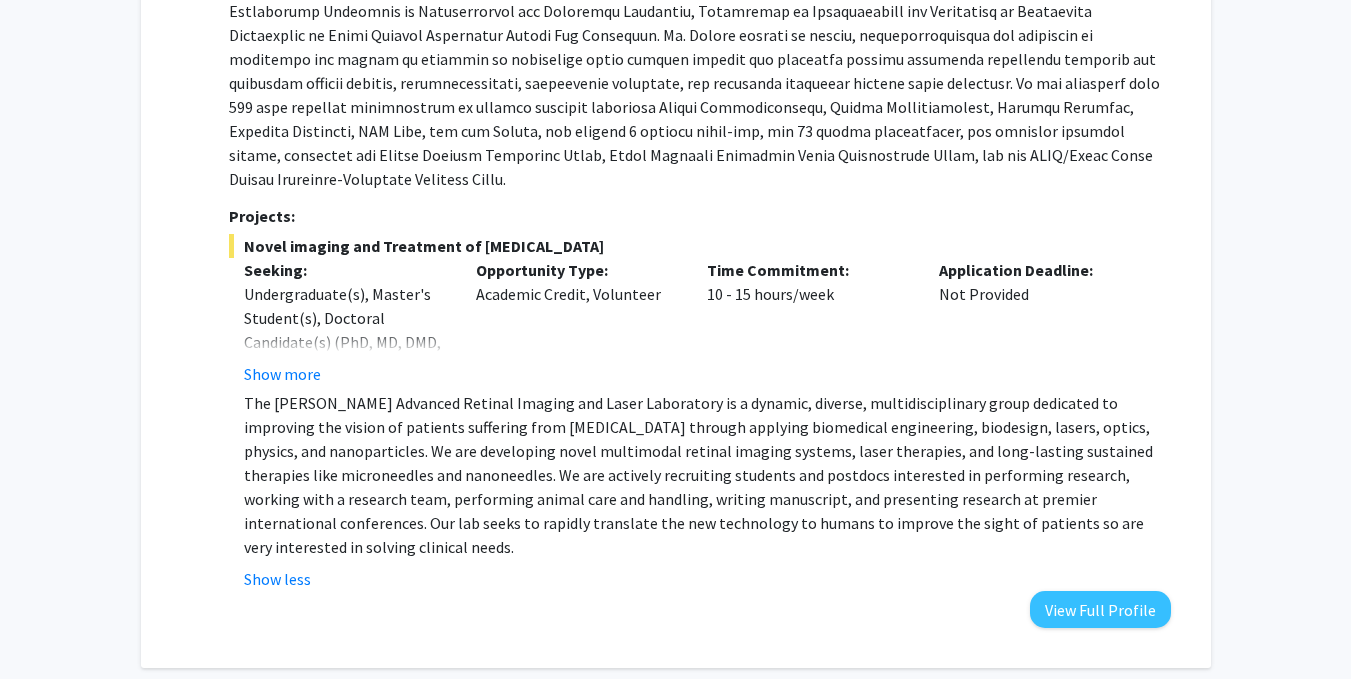 scroll, scrollTop: 1593, scrollLeft: 0, axis: vertical 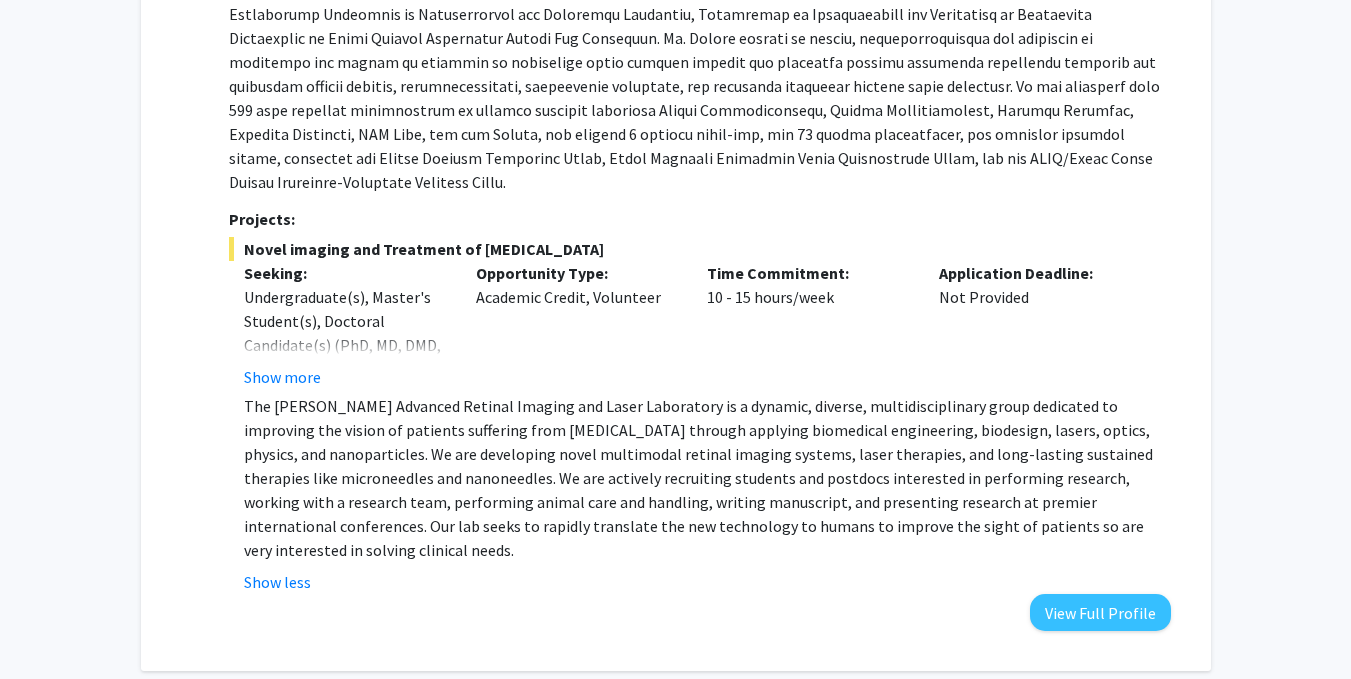 type 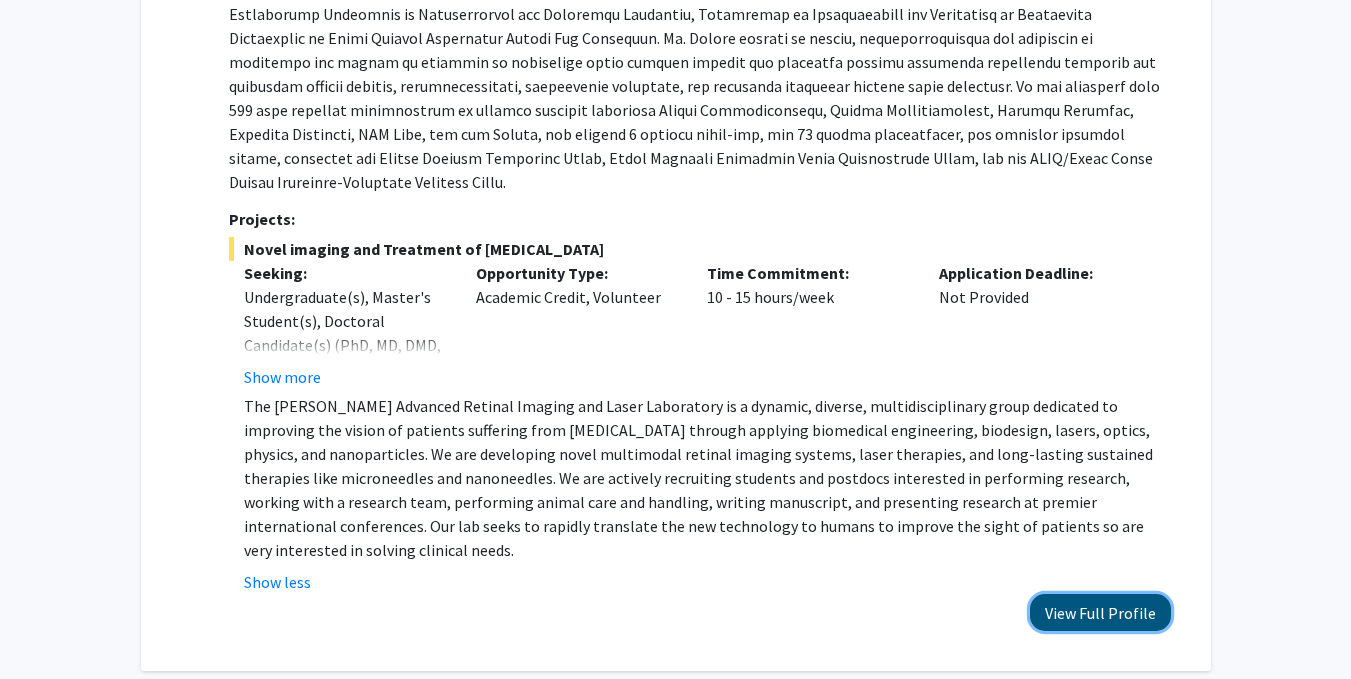 type 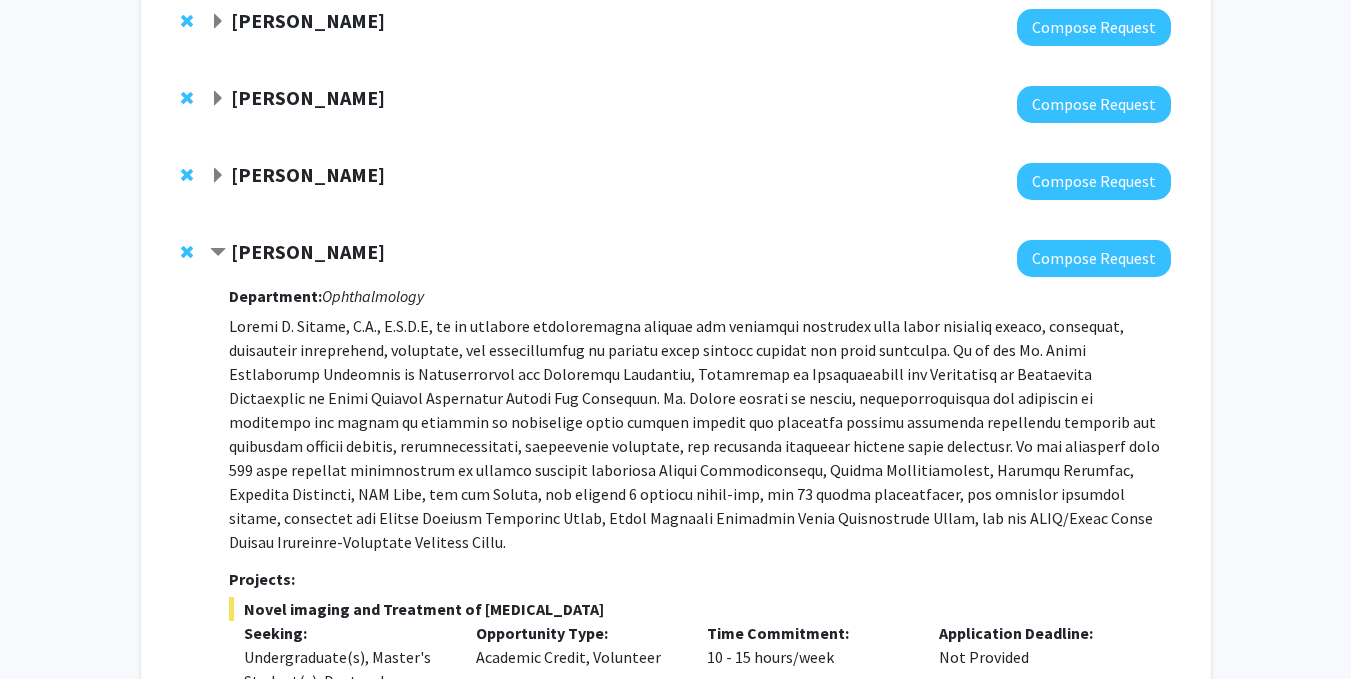 scroll, scrollTop: 913, scrollLeft: 0, axis: vertical 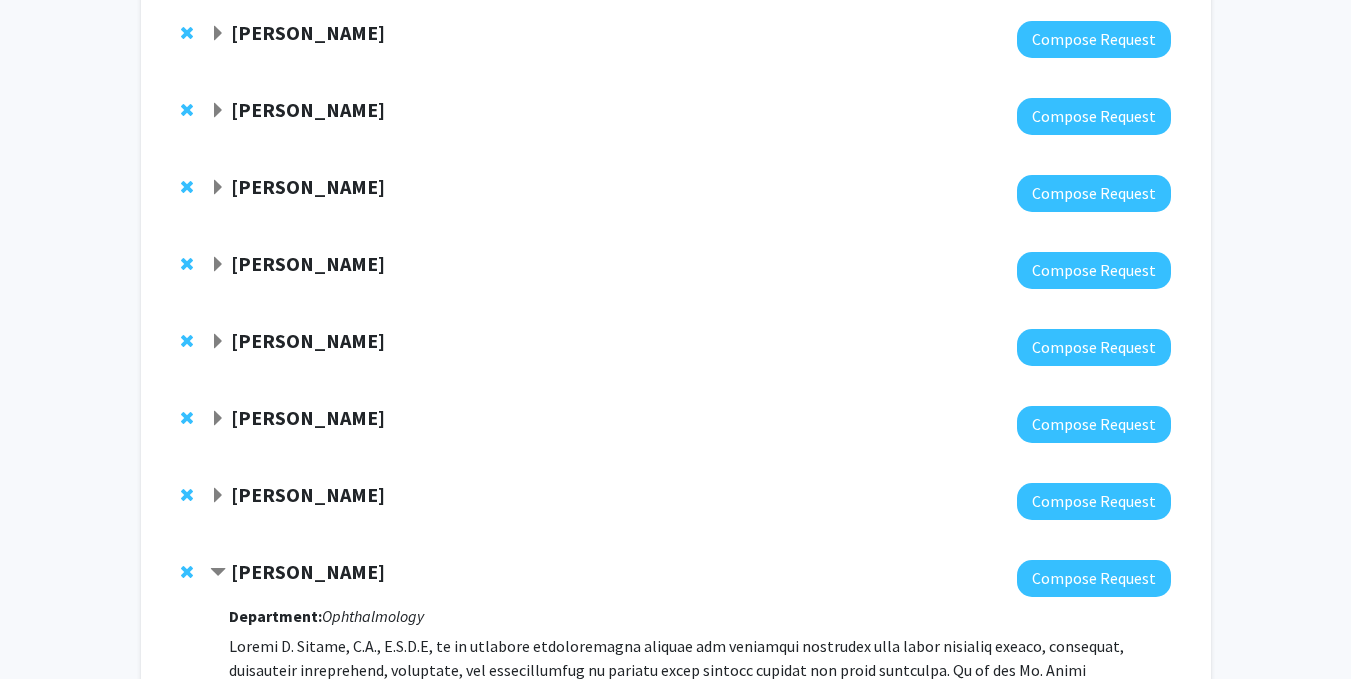 click on "[PERSON_NAME]" 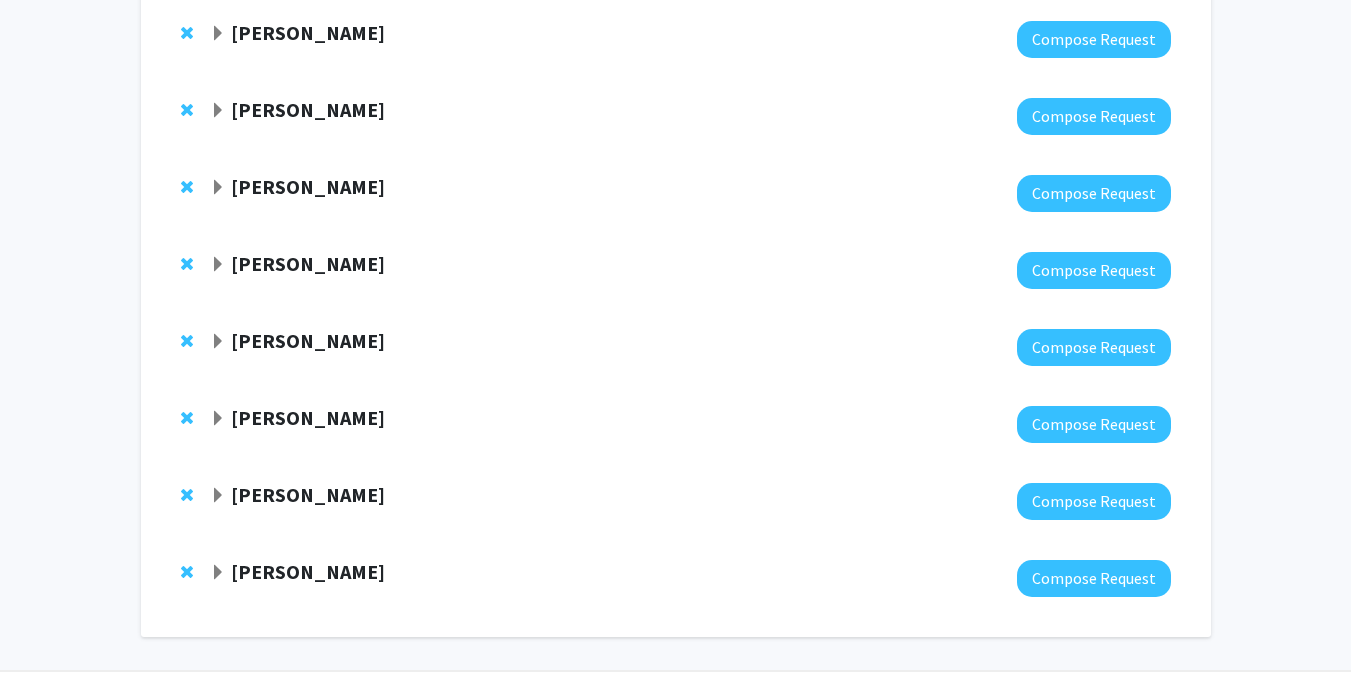 click on "[PERSON_NAME]" 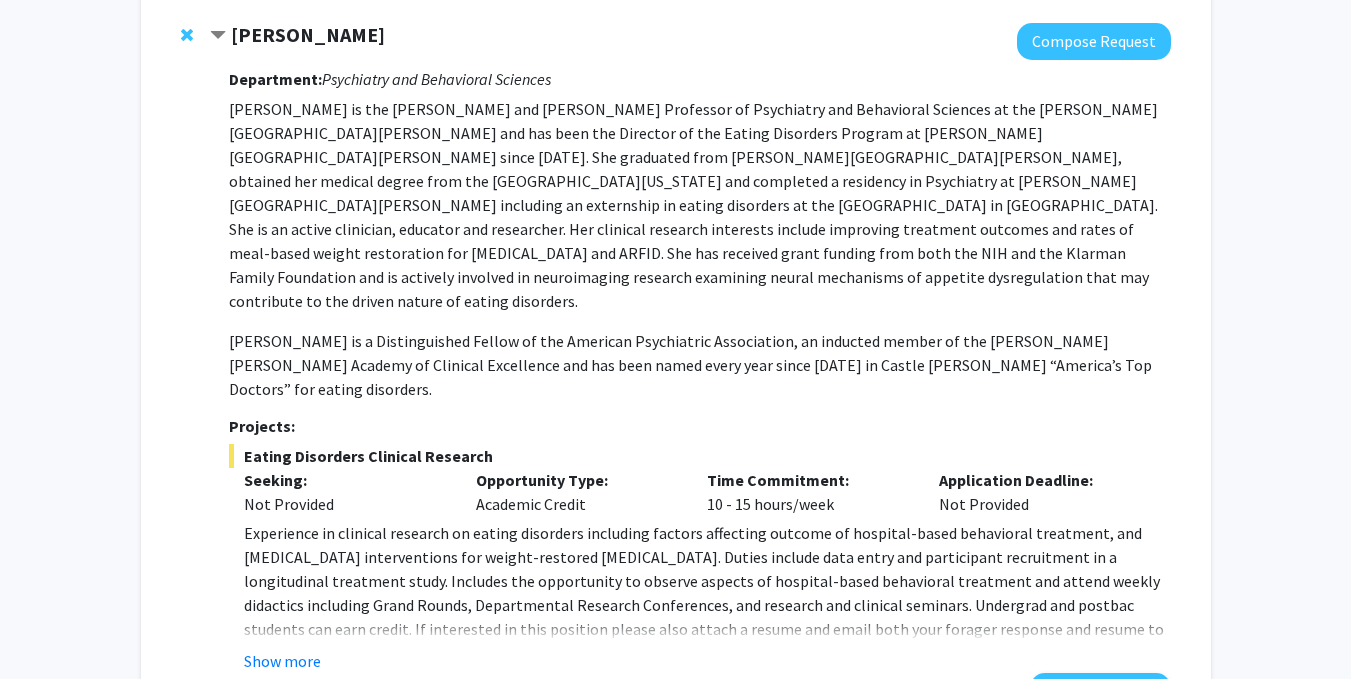 scroll, scrollTop: 1372, scrollLeft: 0, axis: vertical 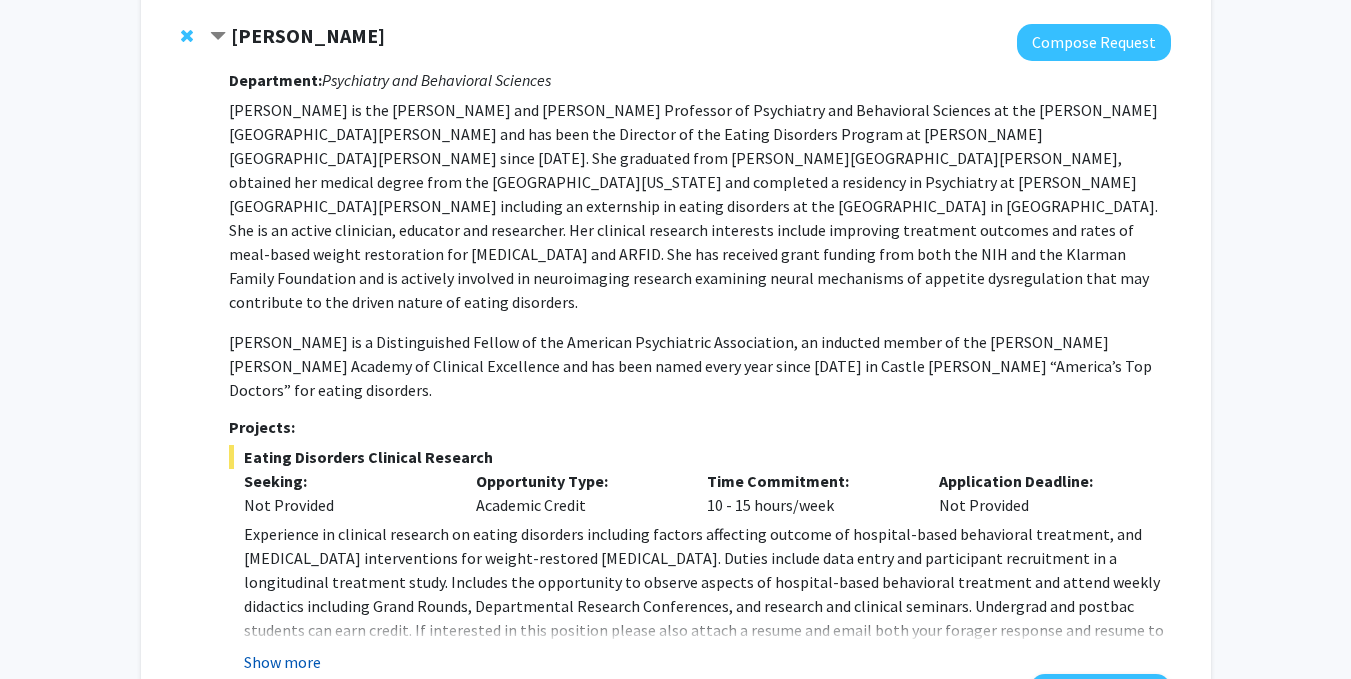 click on "Show more" at bounding box center (282, 662) 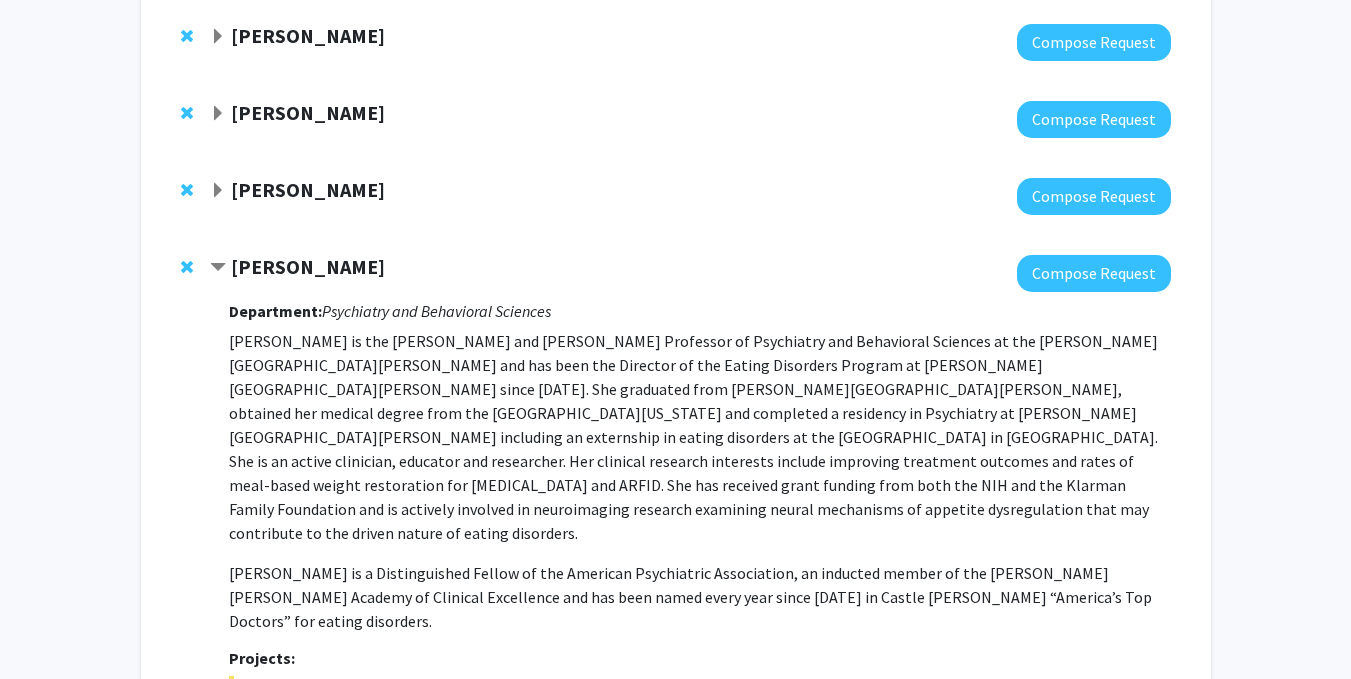 scroll, scrollTop: 1098, scrollLeft: 0, axis: vertical 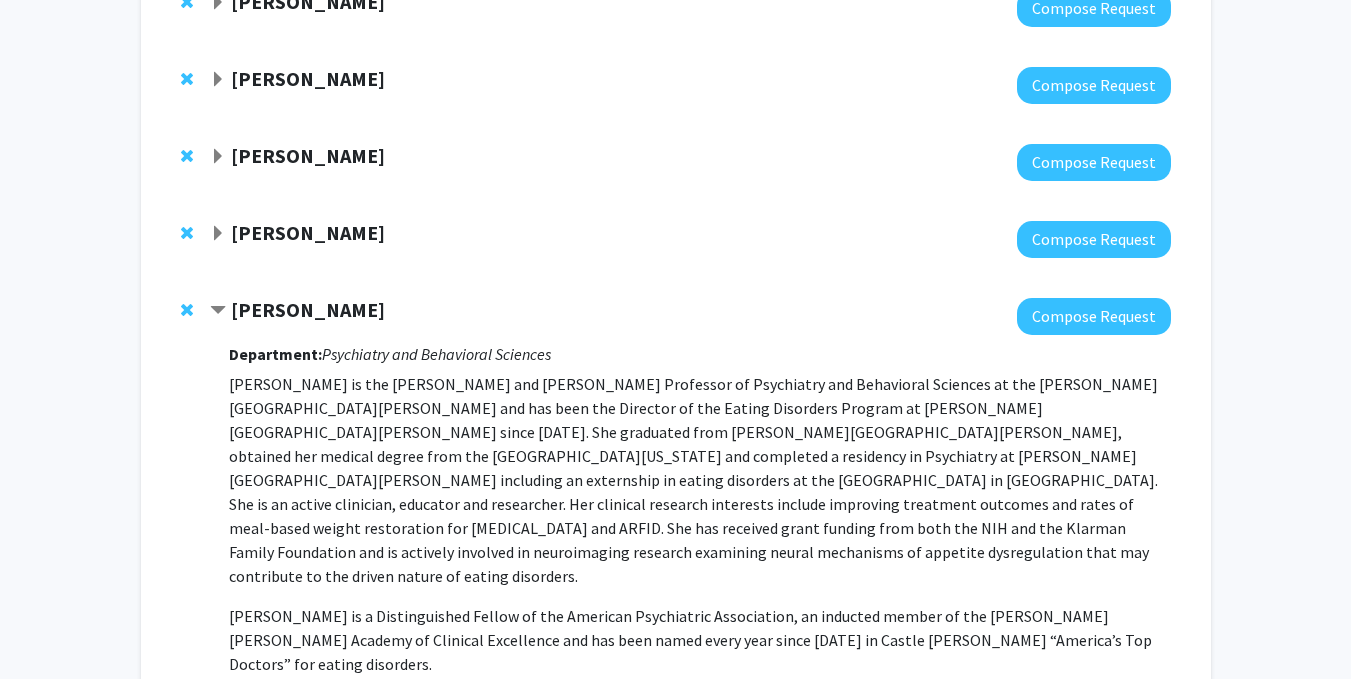 click on "[PERSON_NAME]" 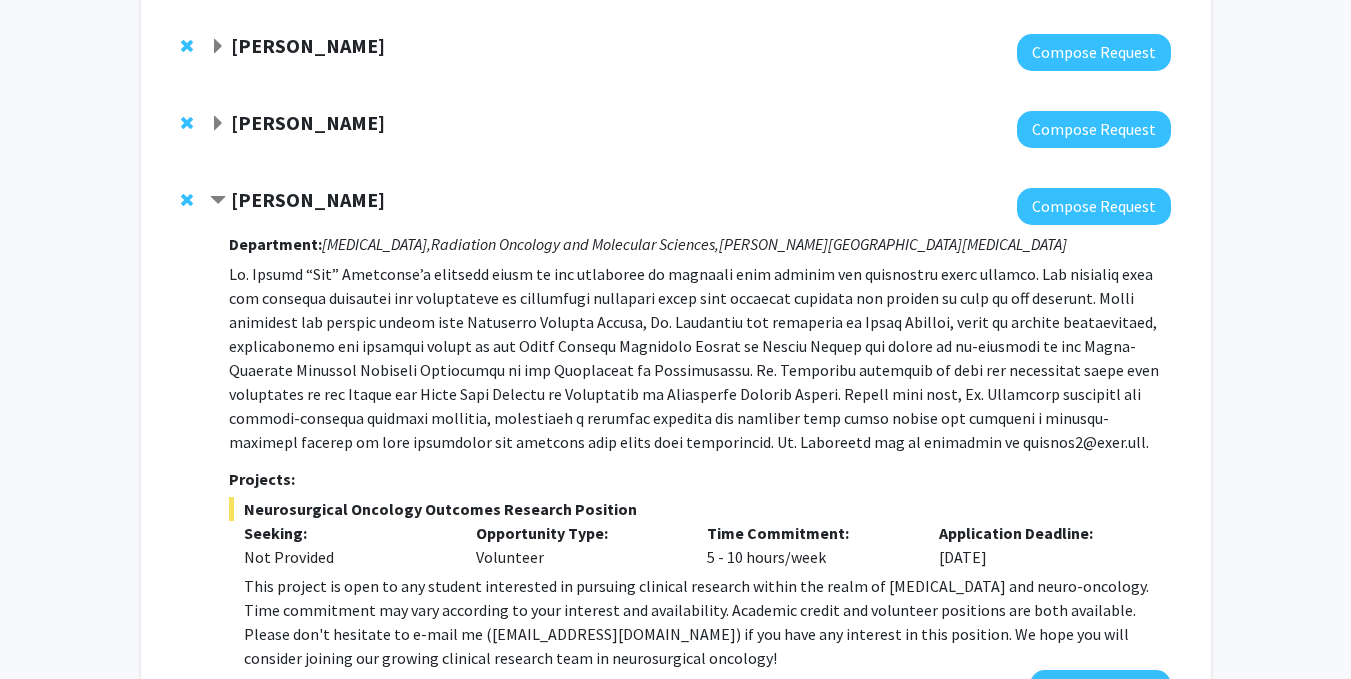 scroll, scrollTop: 1133, scrollLeft: 0, axis: vertical 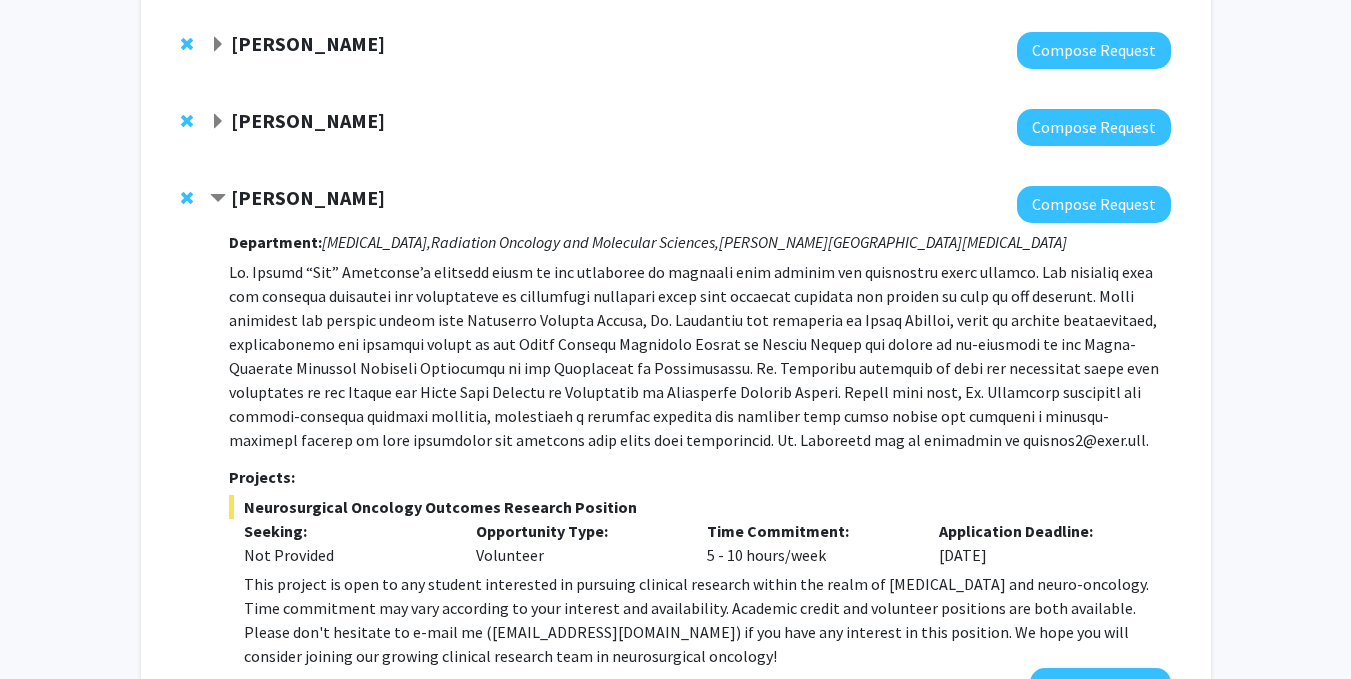 click on "[PERSON_NAME]" 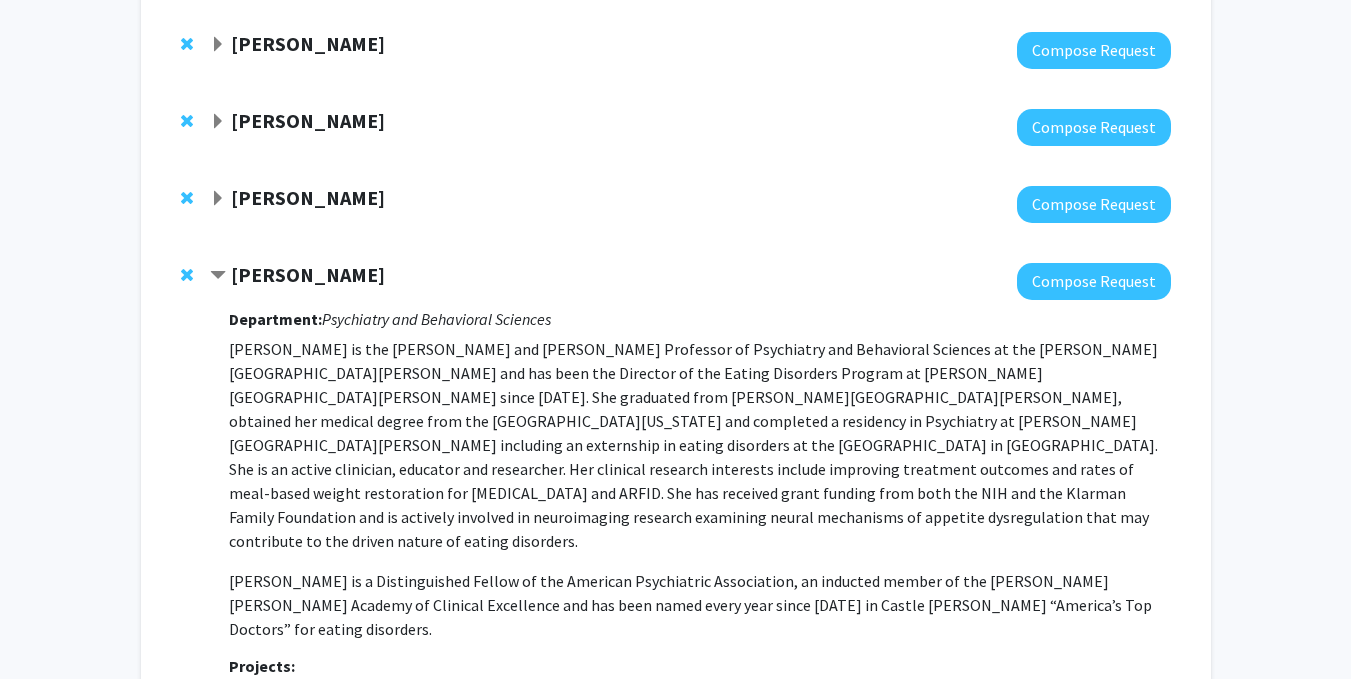 click on "[PERSON_NAME]" 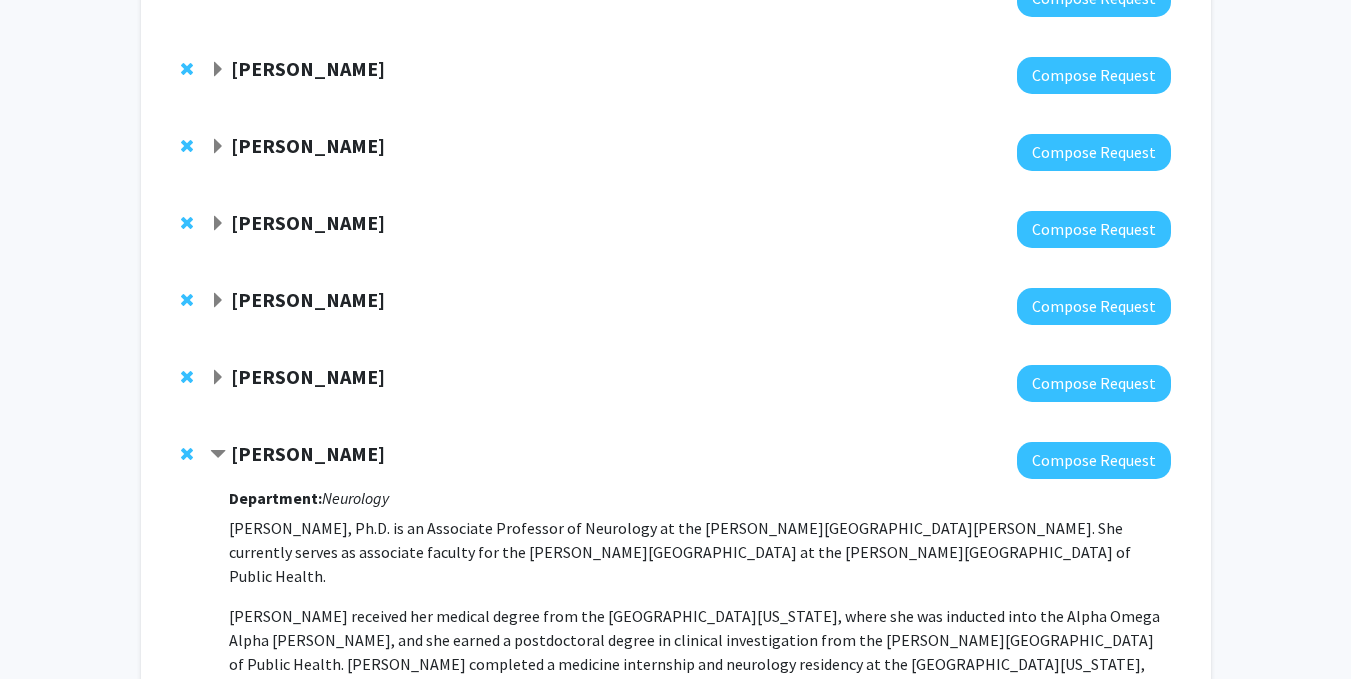 scroll, scrollTop: 799, scrollLeft: 0, axis: vertical 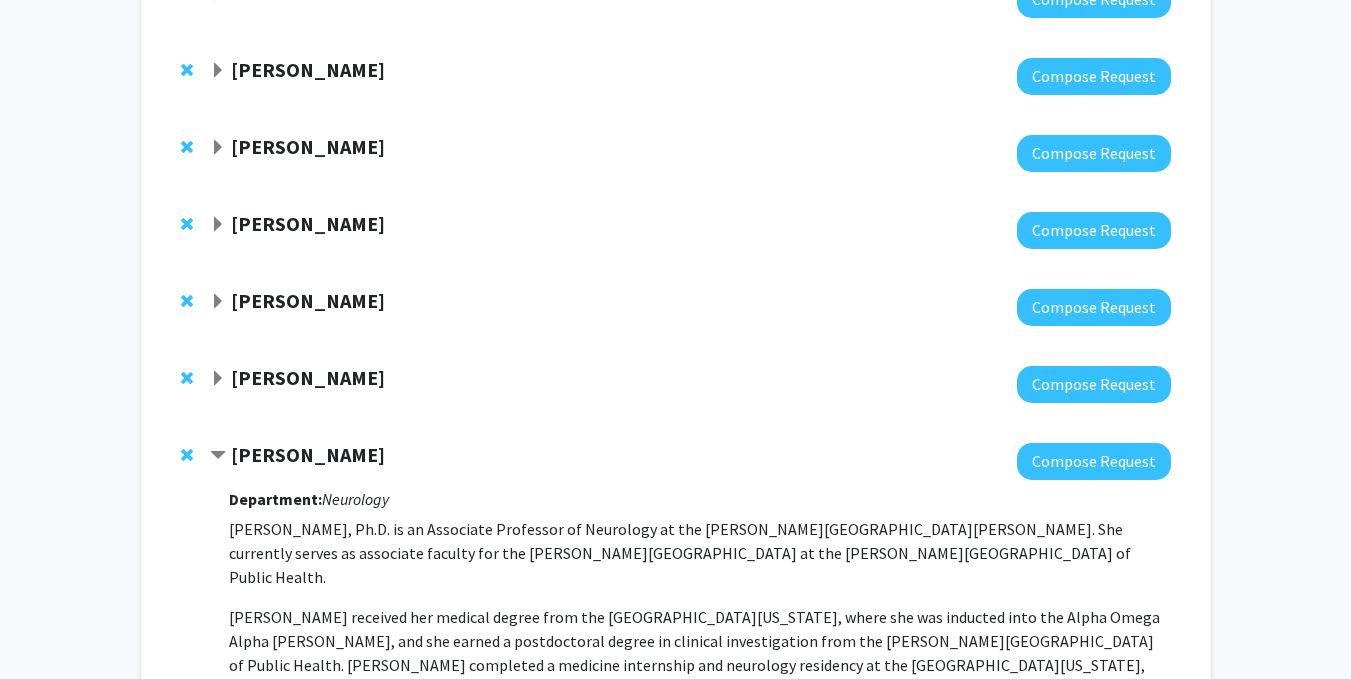 click on "[PERSON_NAME]" 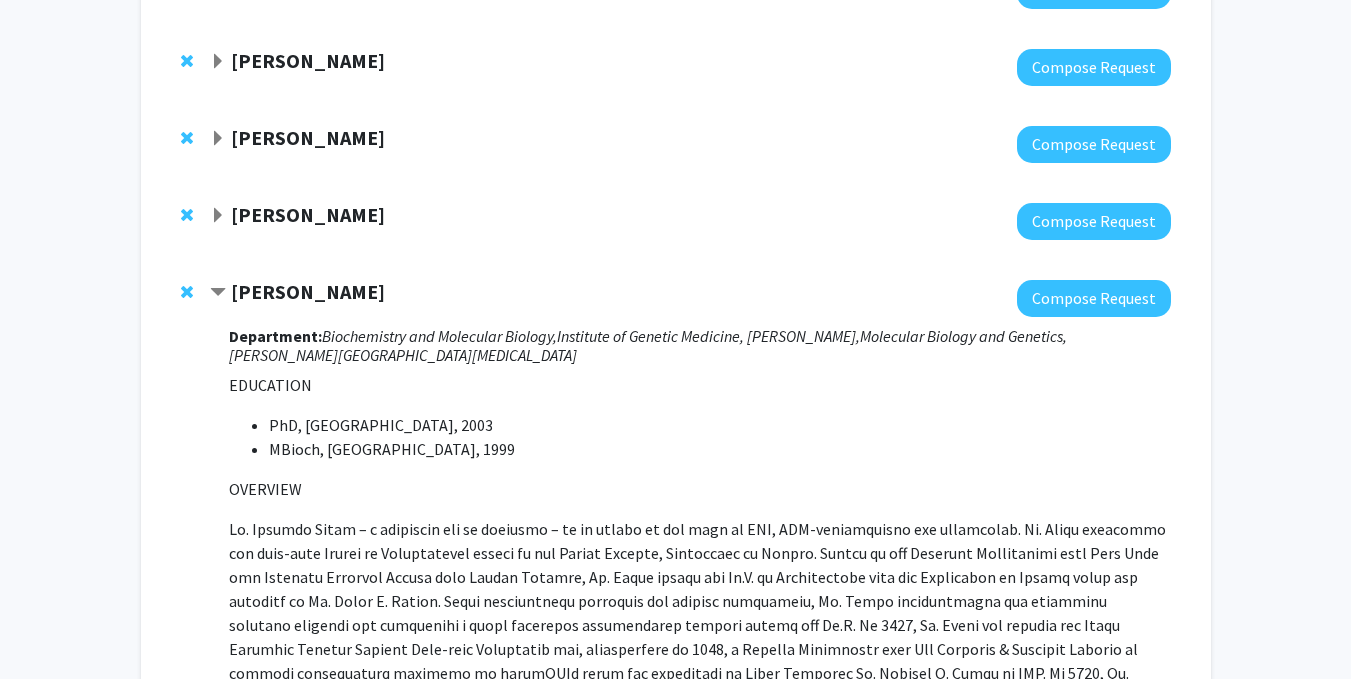scroll, scrollTop: 827, scrollLeft: 0, axis: vertical 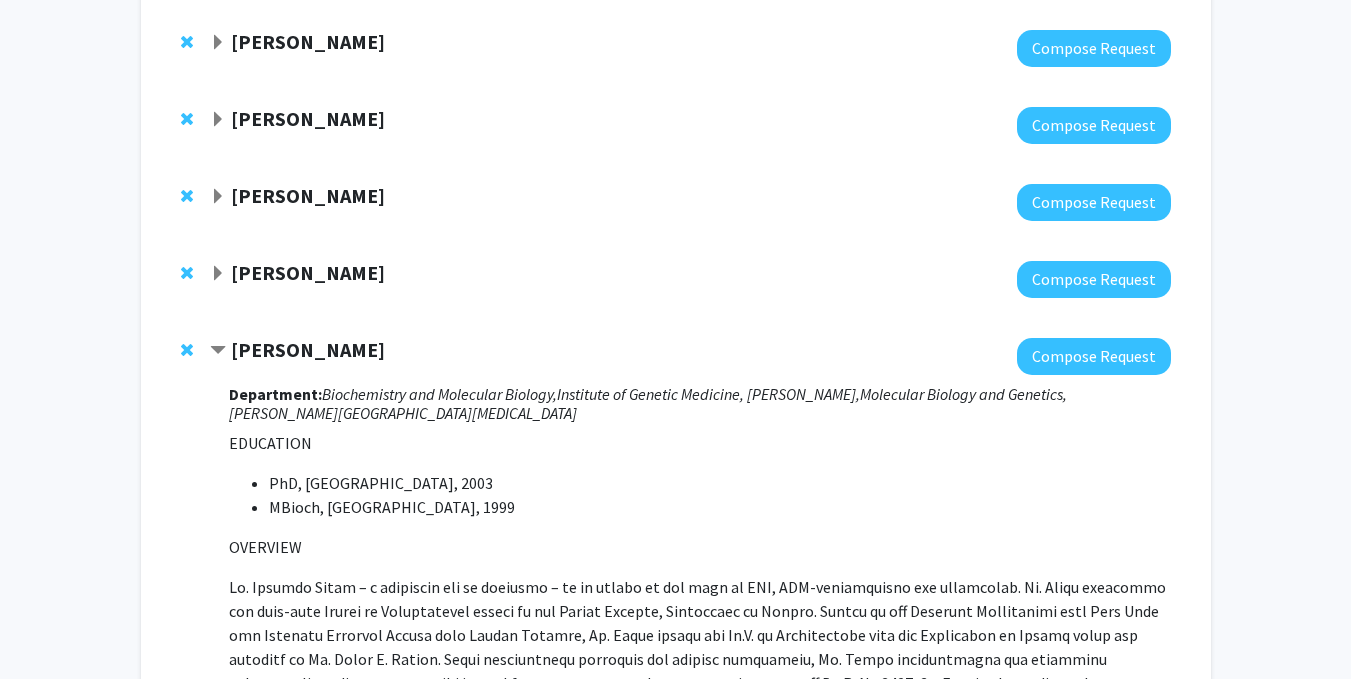 click on "[PERSON_NAME]" 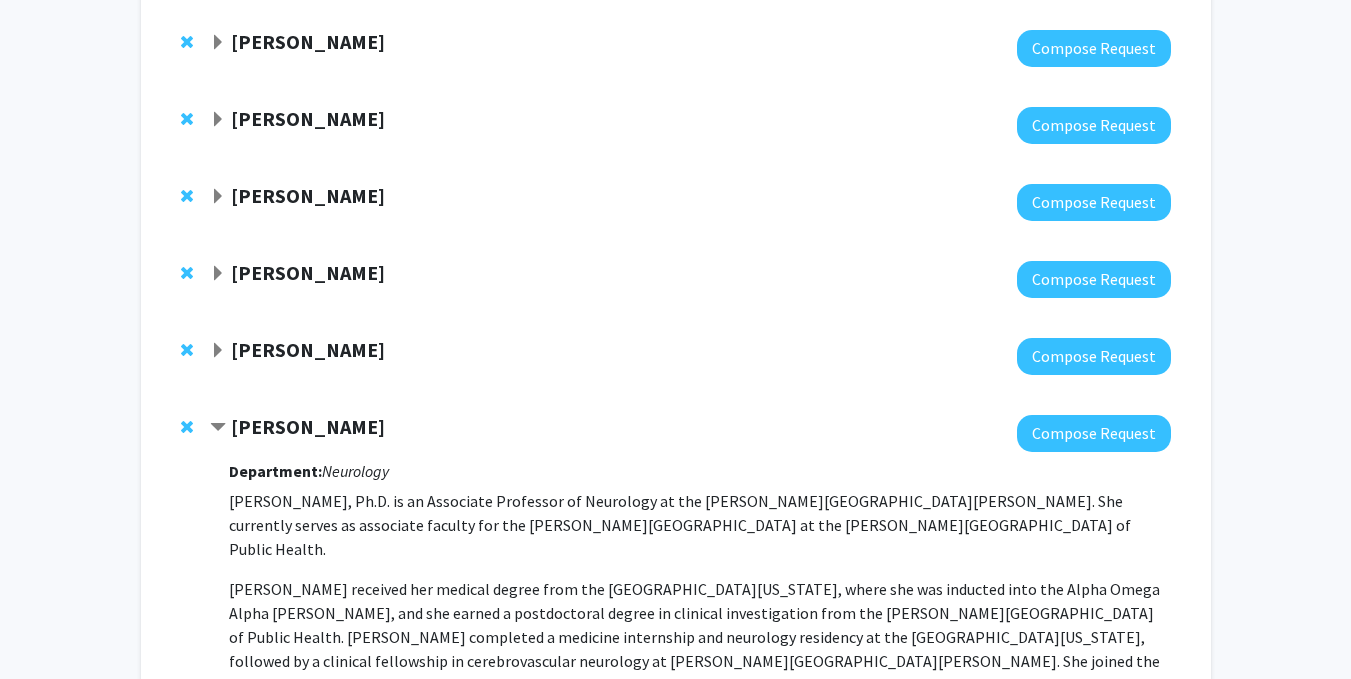 click on "[PERSON_NAME]" 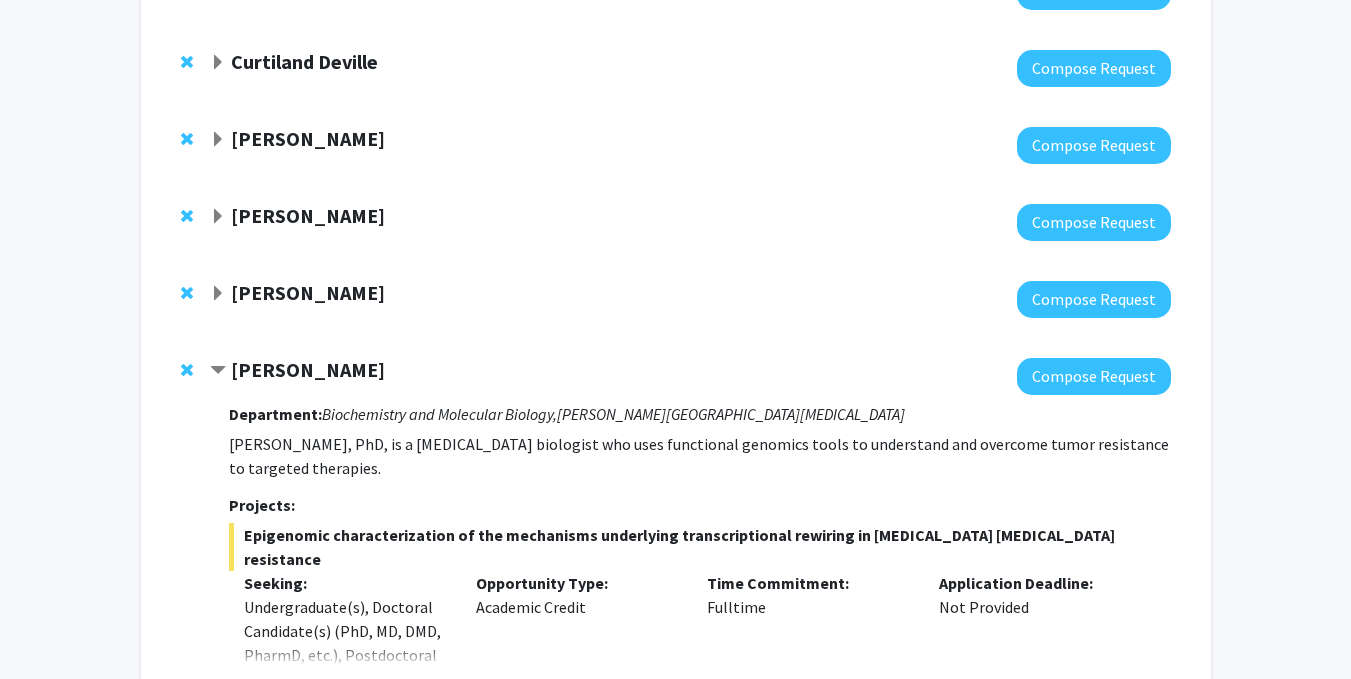 scroll, scrollTop: 729, scrollLeft: 0, axis: vertical 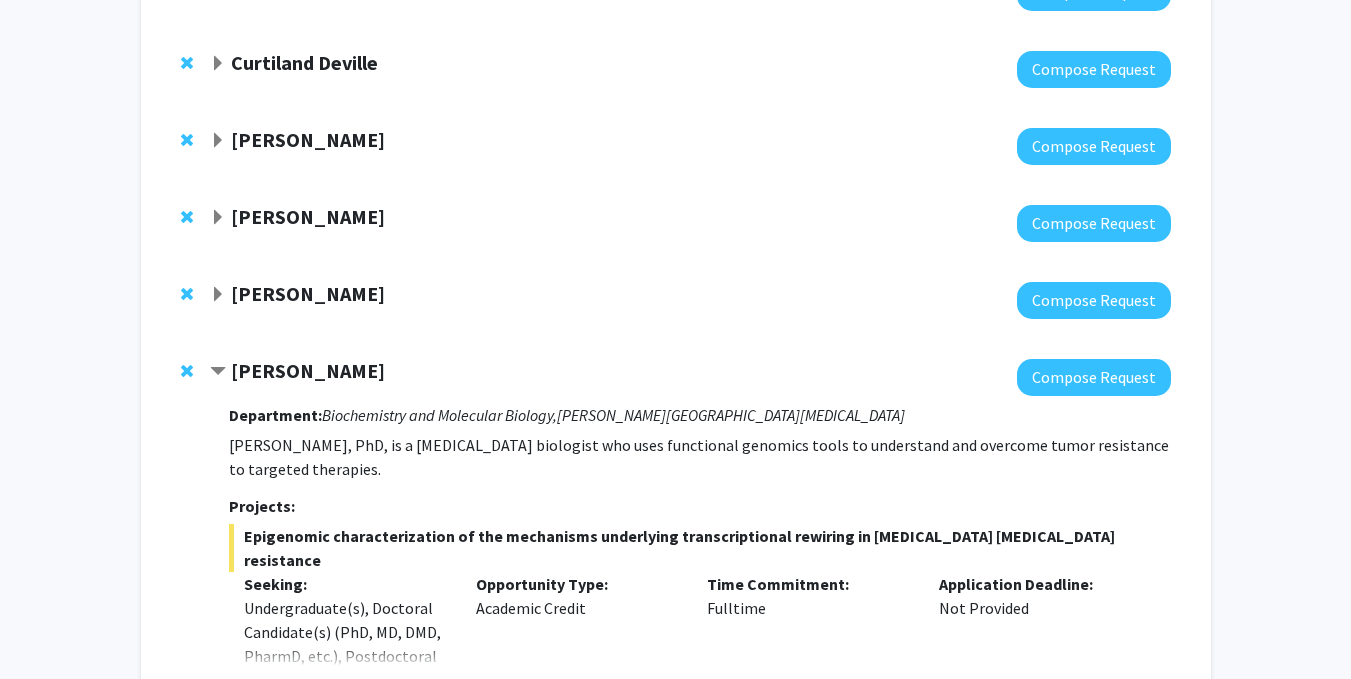 click on "[PERSON_NAME]" 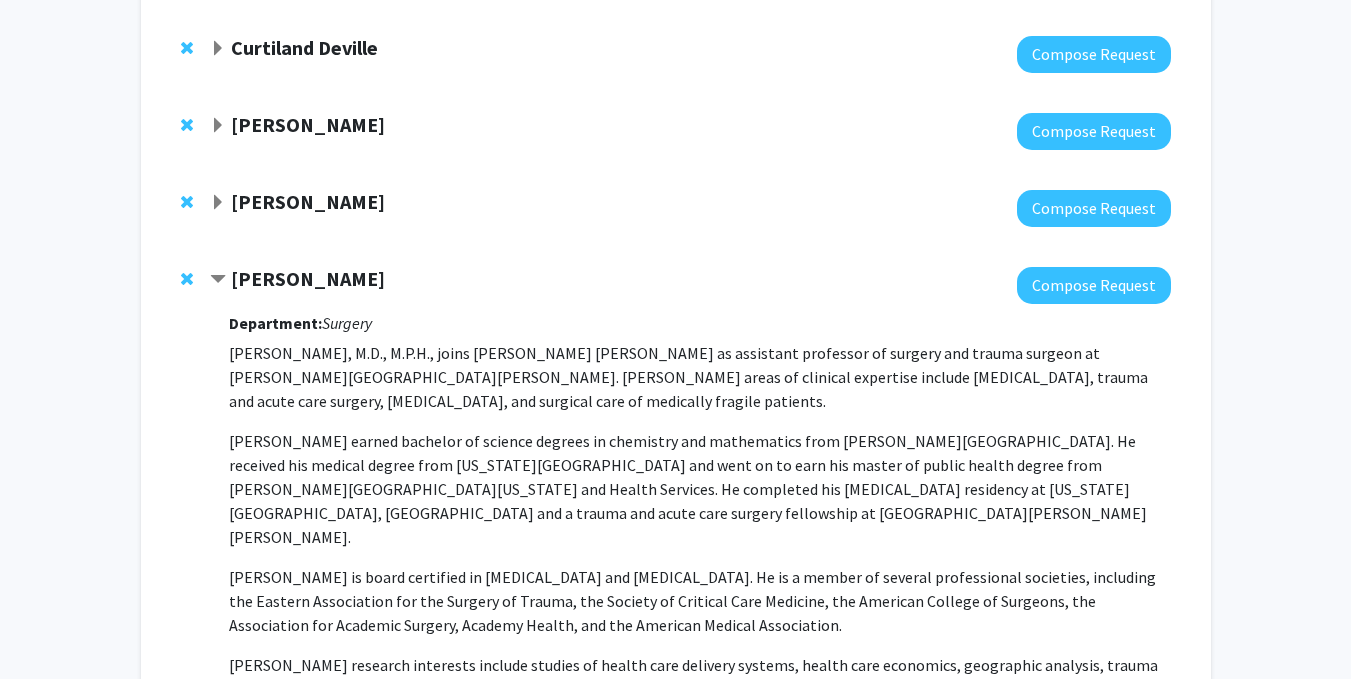 scroll, scrollTop: 739, scrollLeft: 0, axis: vertical 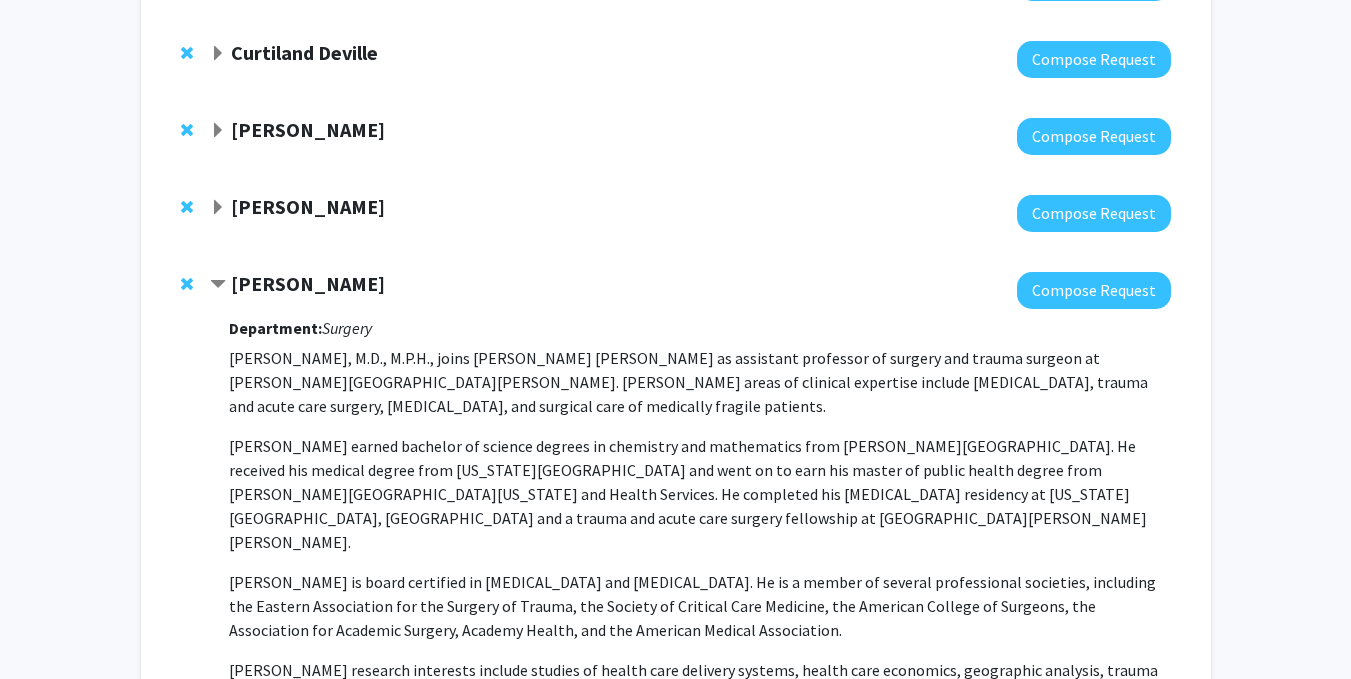 click on "[PERSON_NAME]" 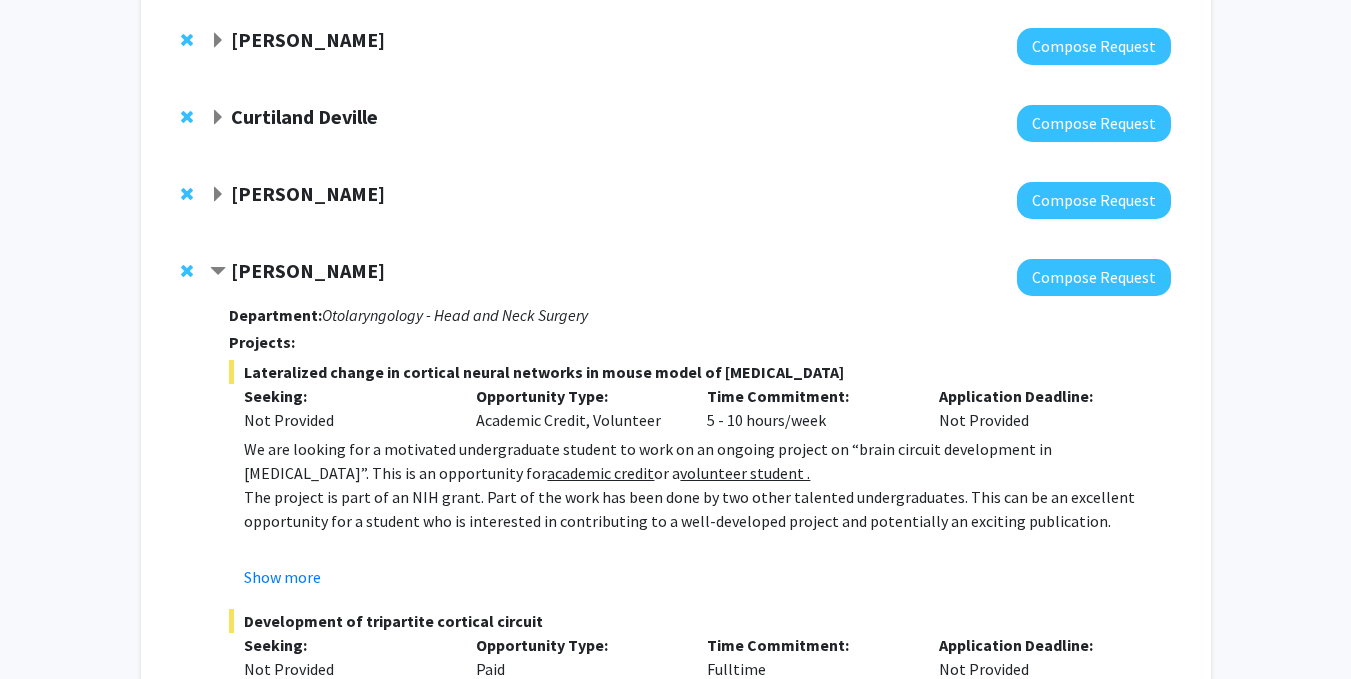 scroll, scrollTop: 674, scrollLeft: 0, axis: vertical 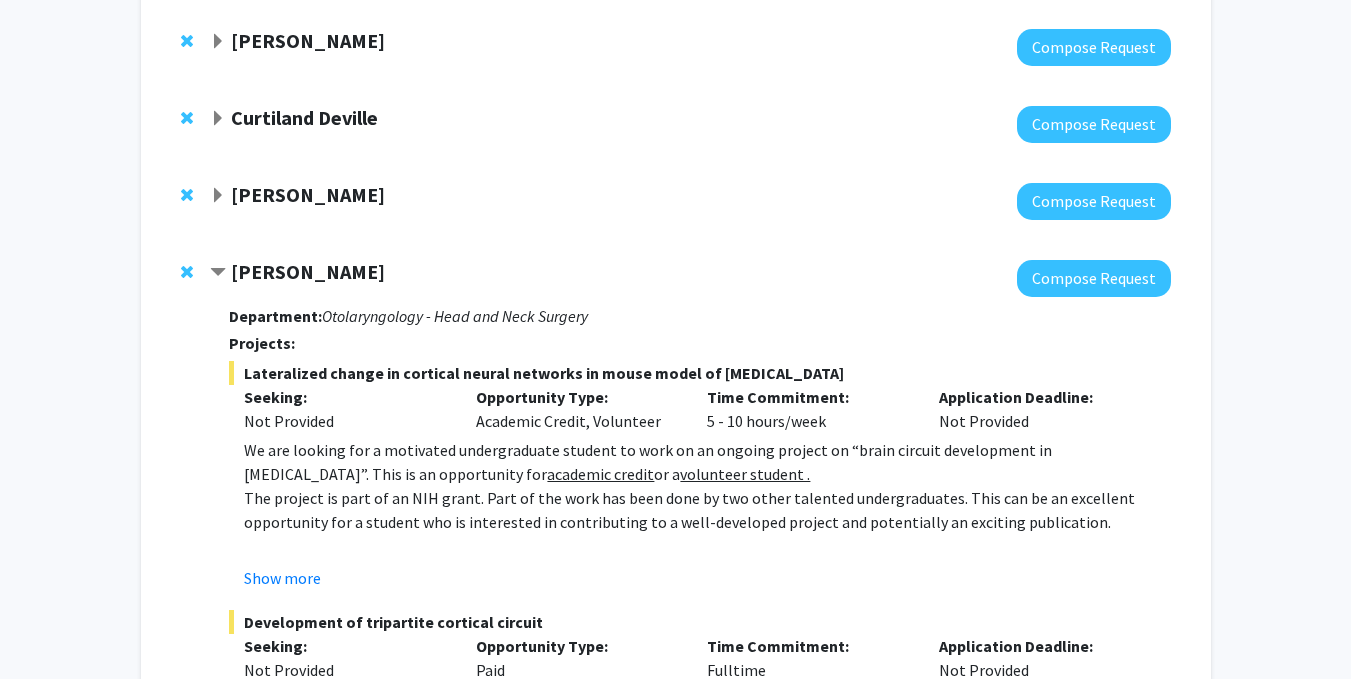 click on "[PERSON_NAME]" 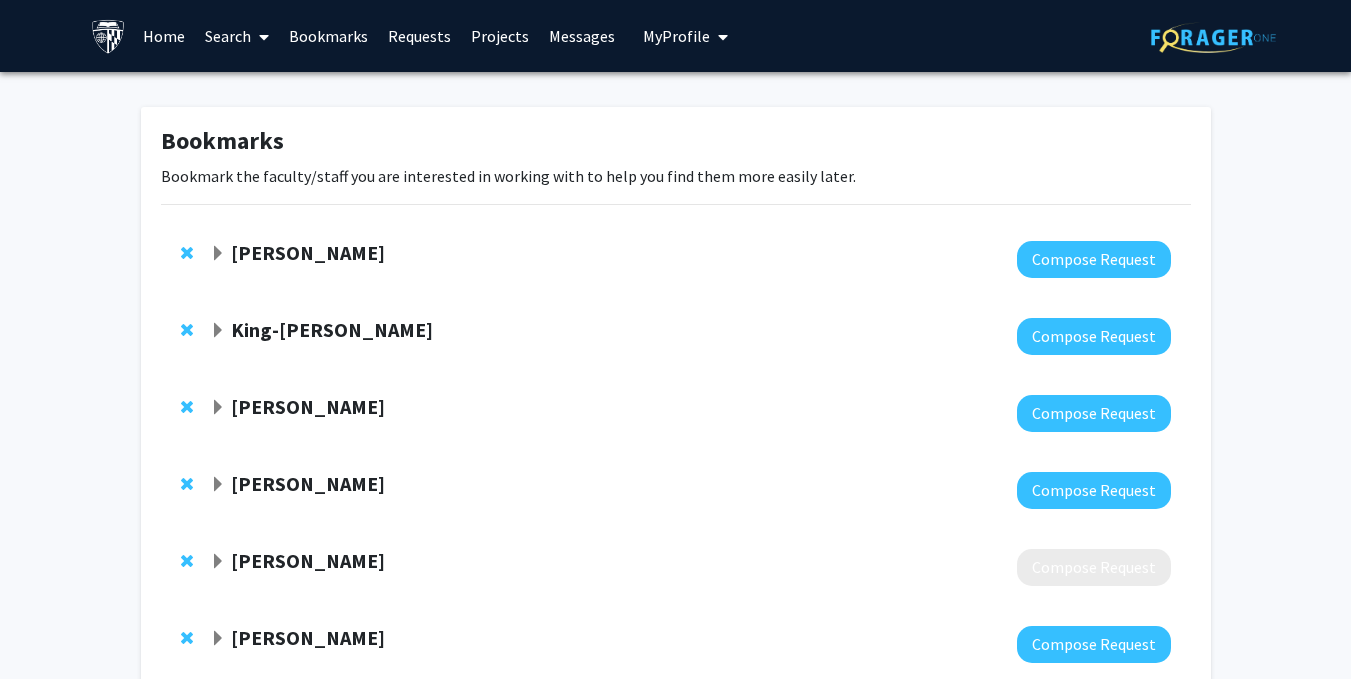scroll, scrollTop: 1, scrollLeft: 0, axis: vertical 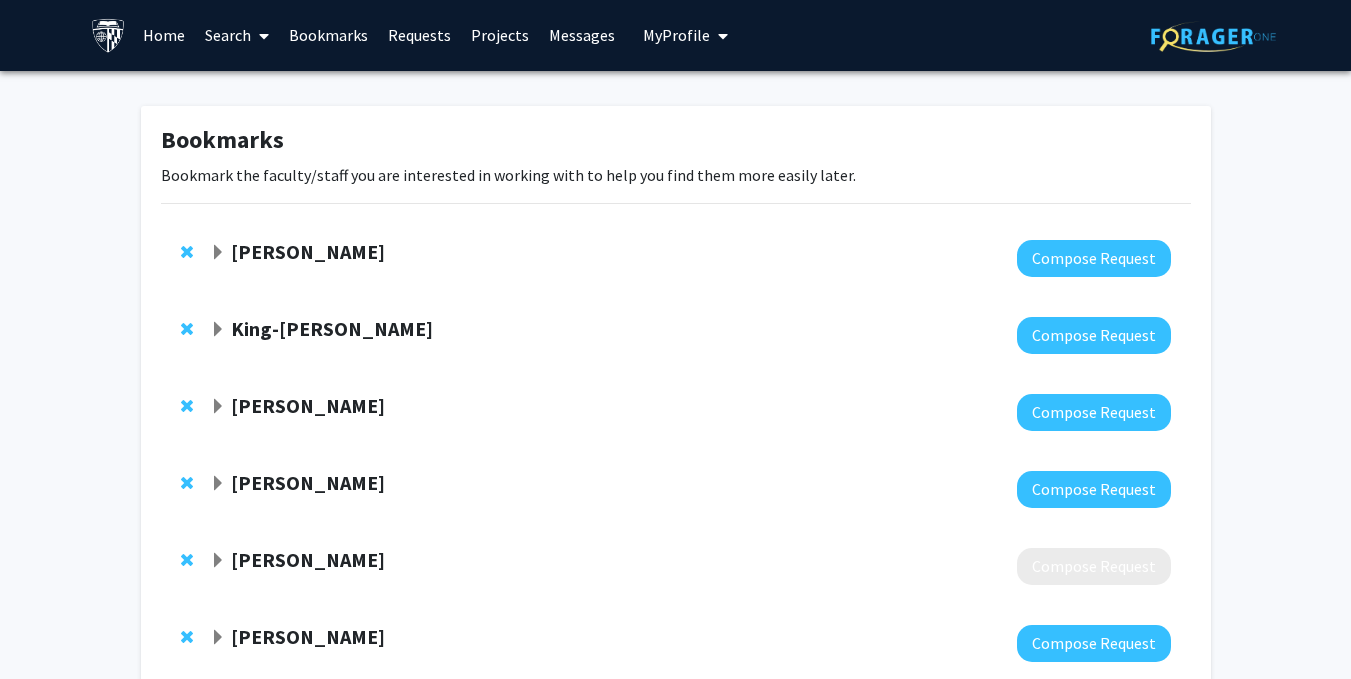 click on "[PERSON_NAME]" 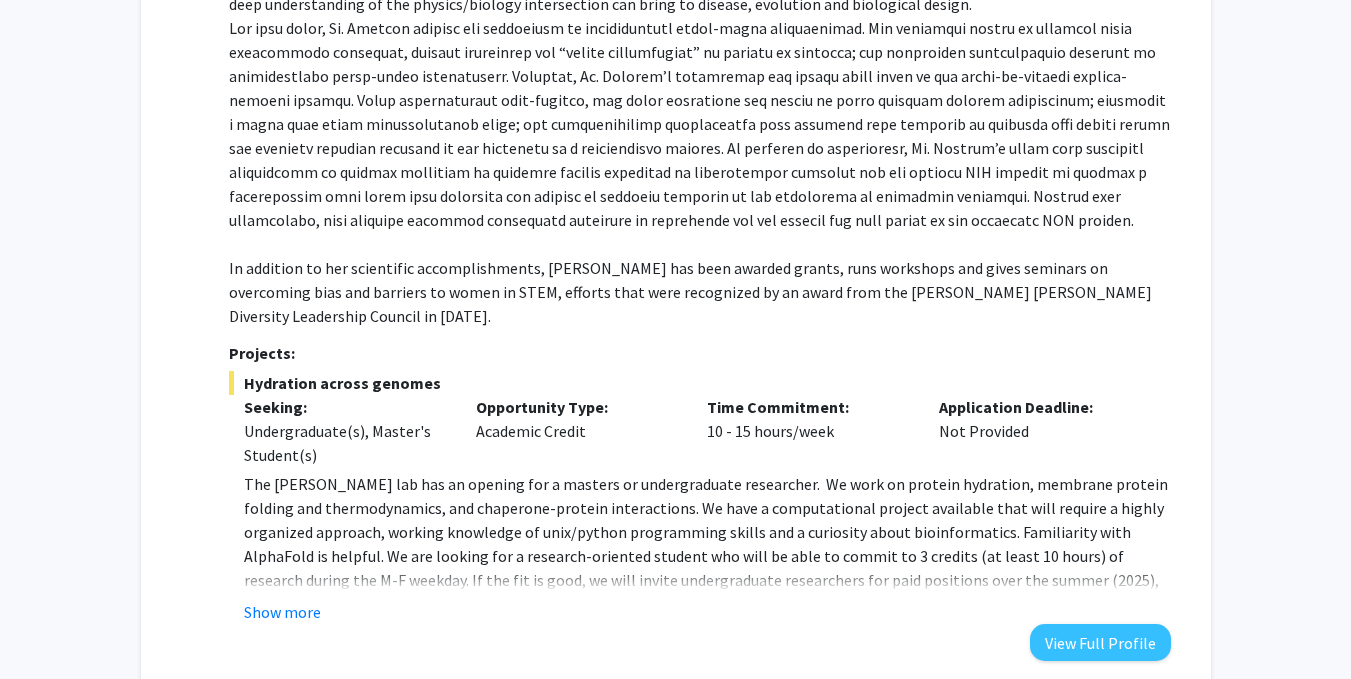 scroll, scrollTop: 0, scrollLeft: 0, axis: both 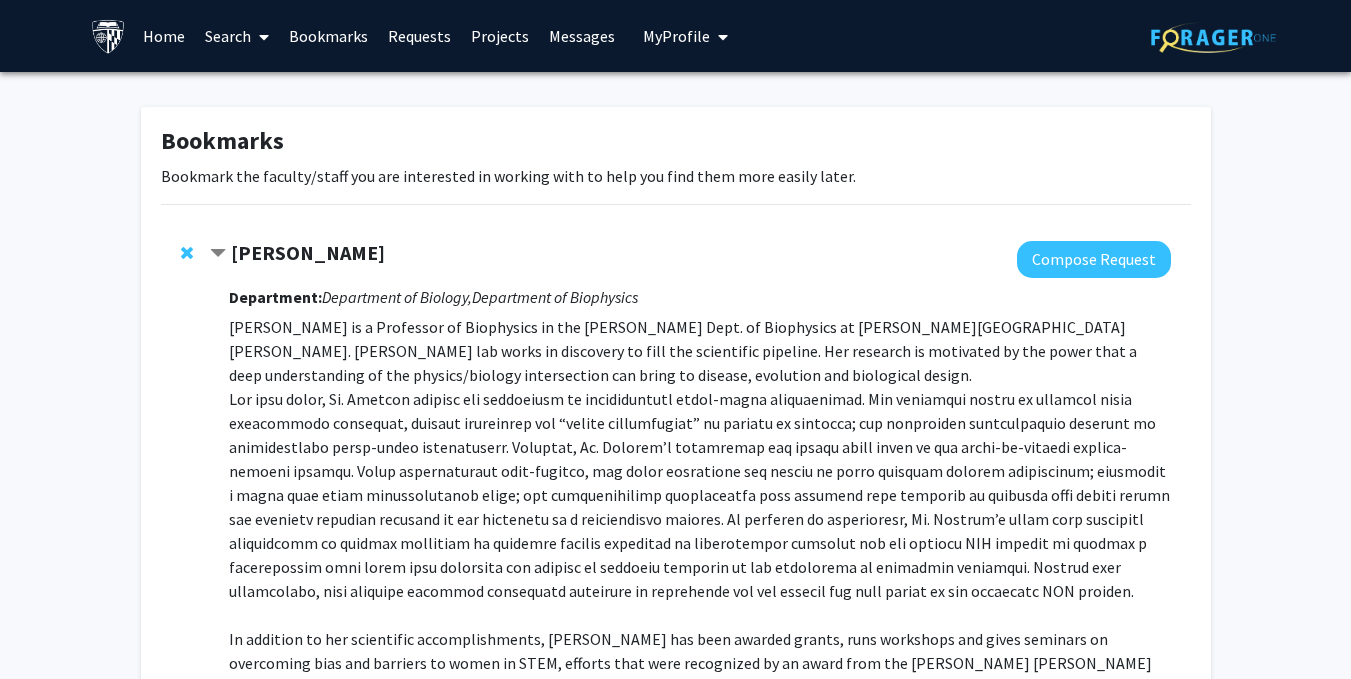 click on "Search" at bounding box center [237, 36] 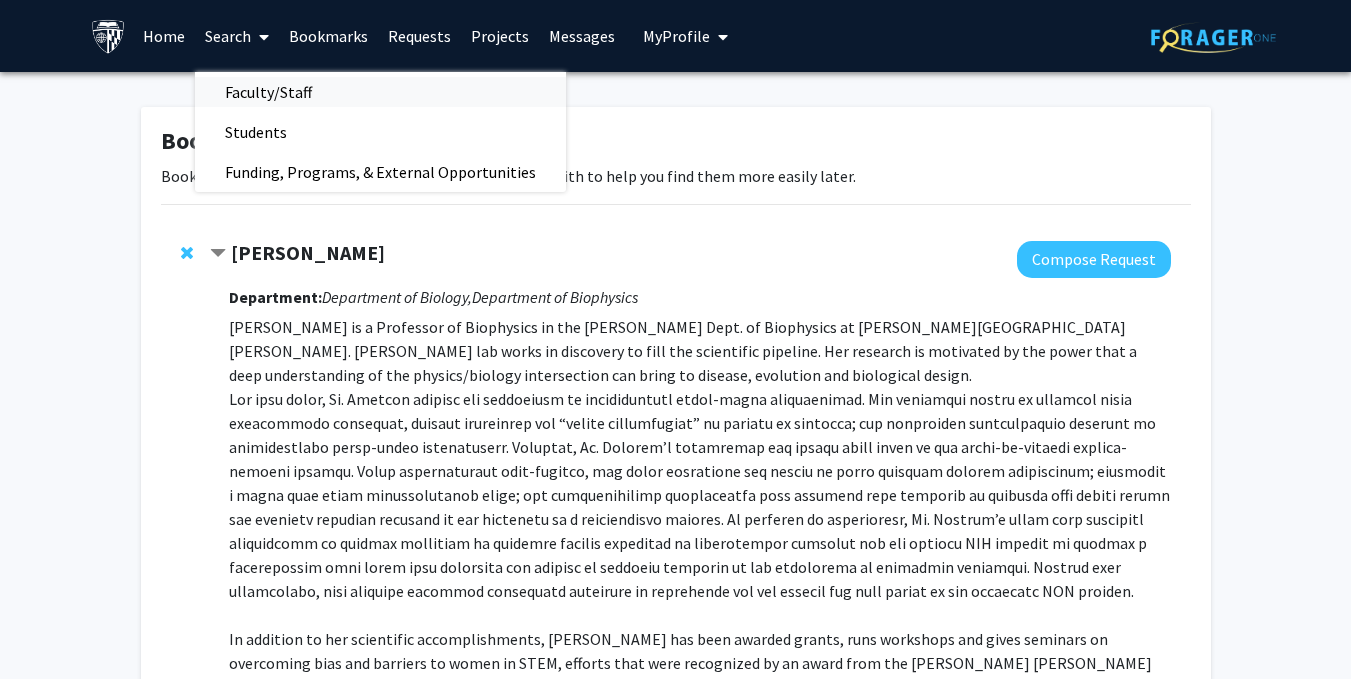 click on "Faculty/Staff" at bounding box center (268, 92) 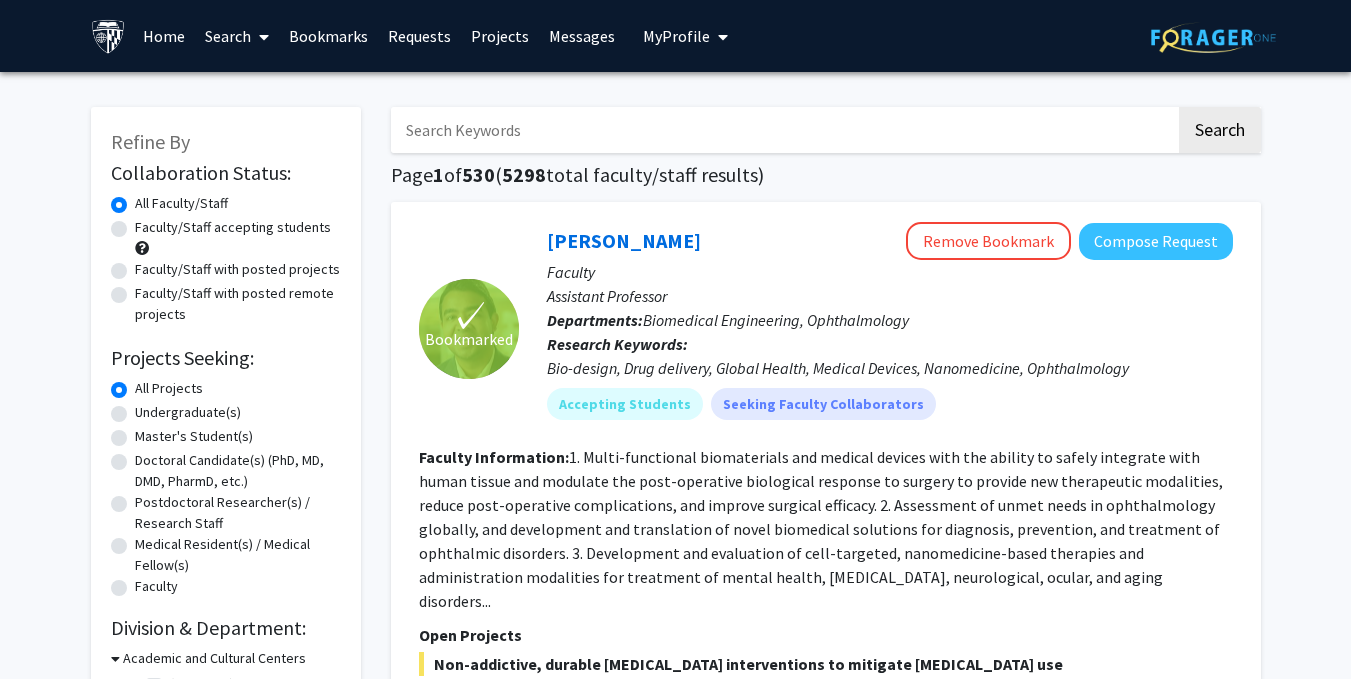 click on "Faculty/Staff accepting students" 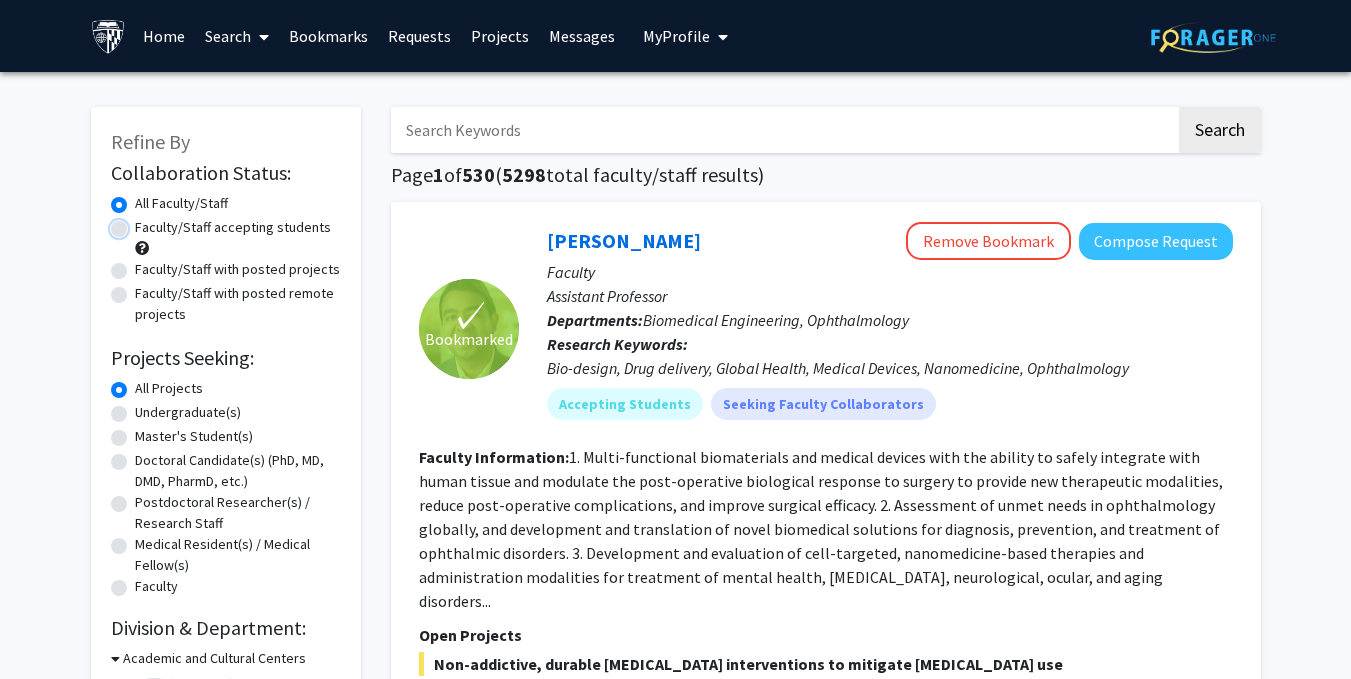 click on "Faculty/Staff accepting students" at bounding box center (141, 223) 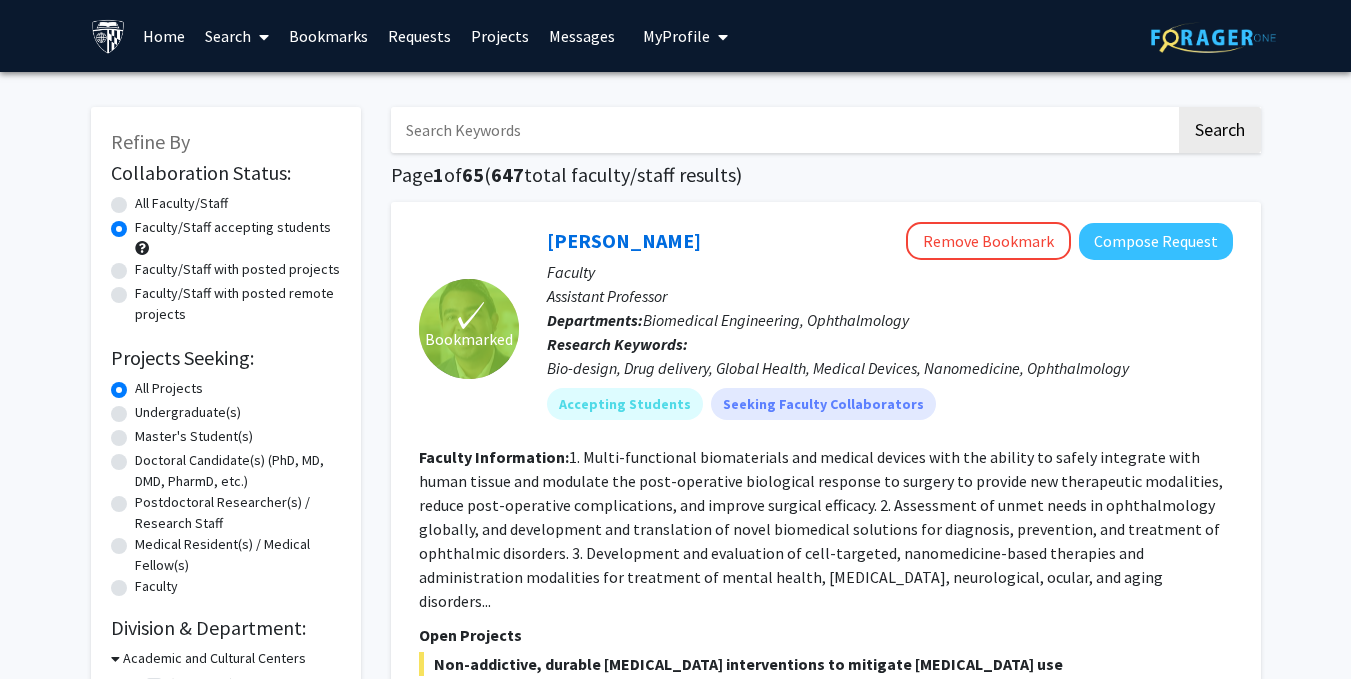 click at bounding box center (783, 130) 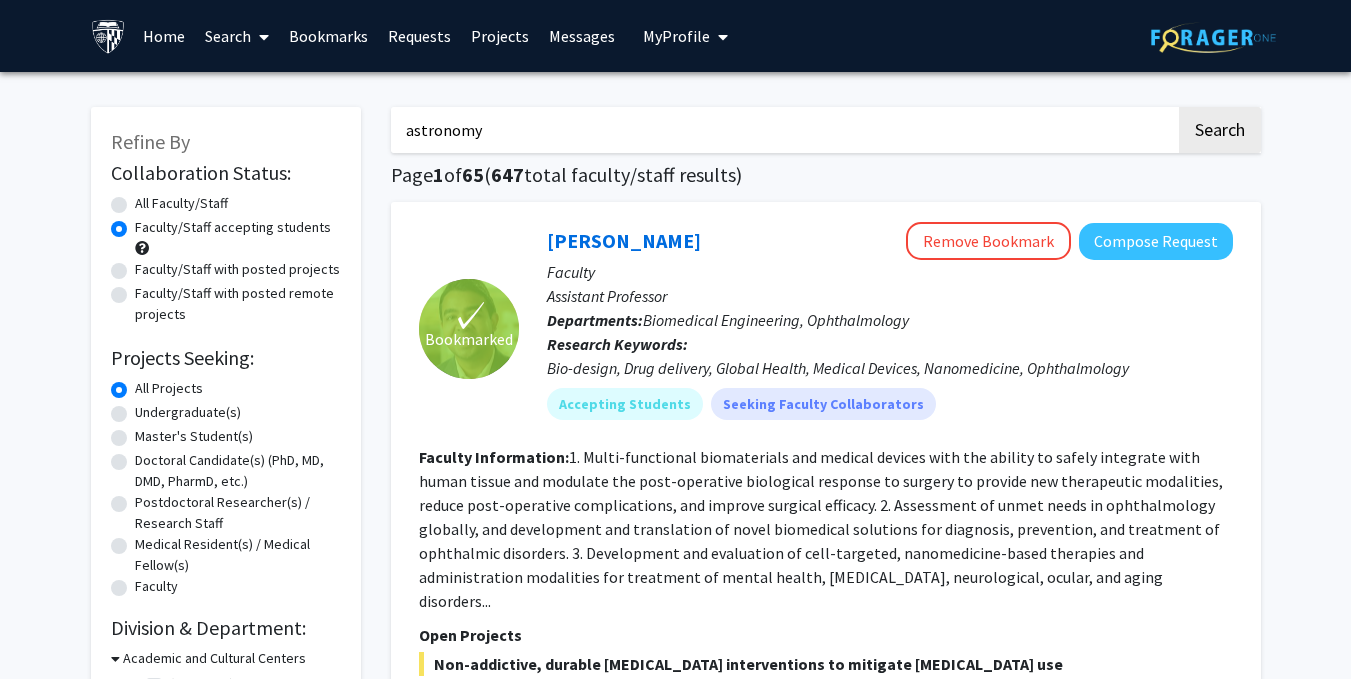 type on "astronomy" 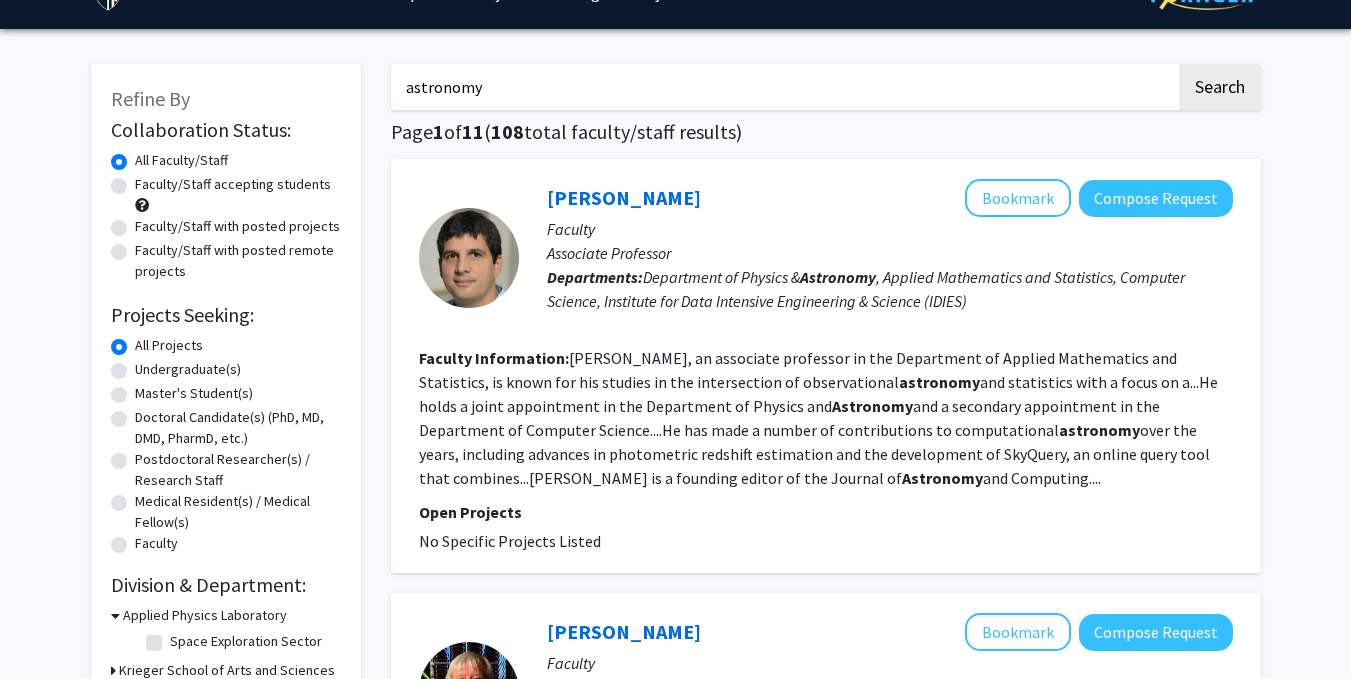 scroll, scrollTop: 42, scrollLeft: 0, axis: vertical 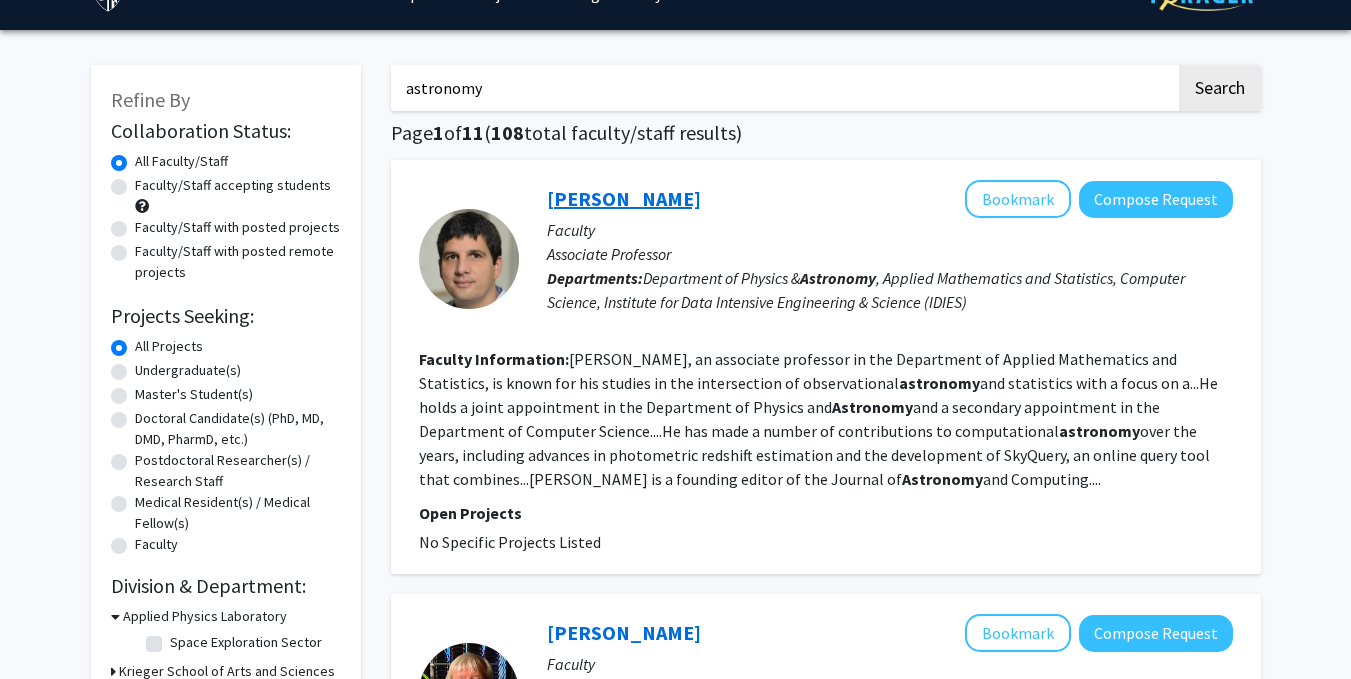 click on "[PERSON_NAME]" 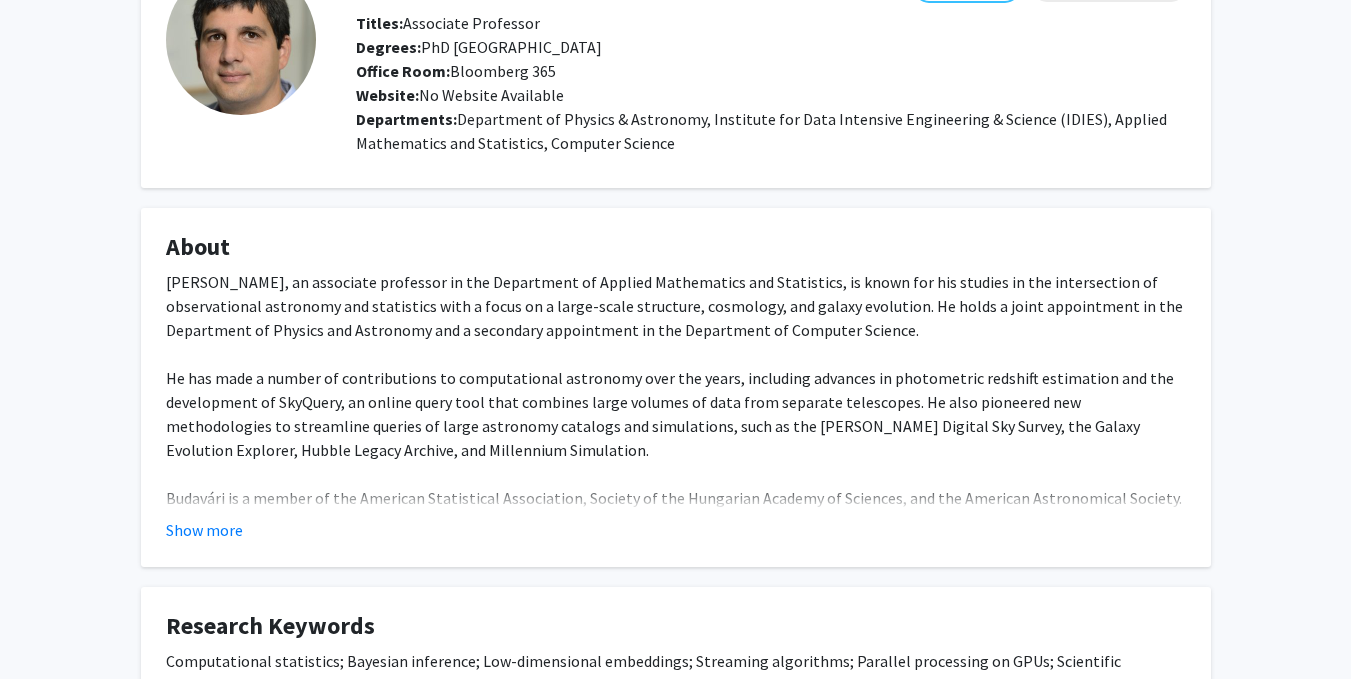 scroll, scrollTop: 146, scrollLeft: 0, axis: vertical 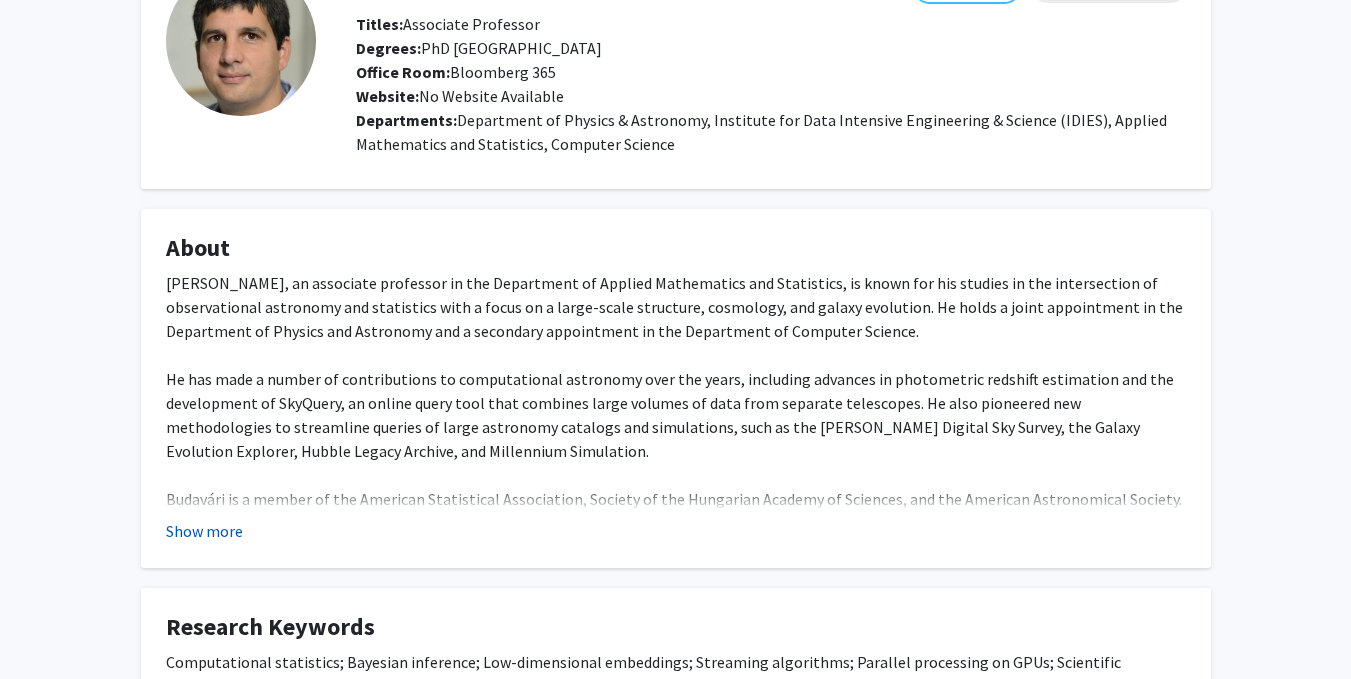 click on "Show more" 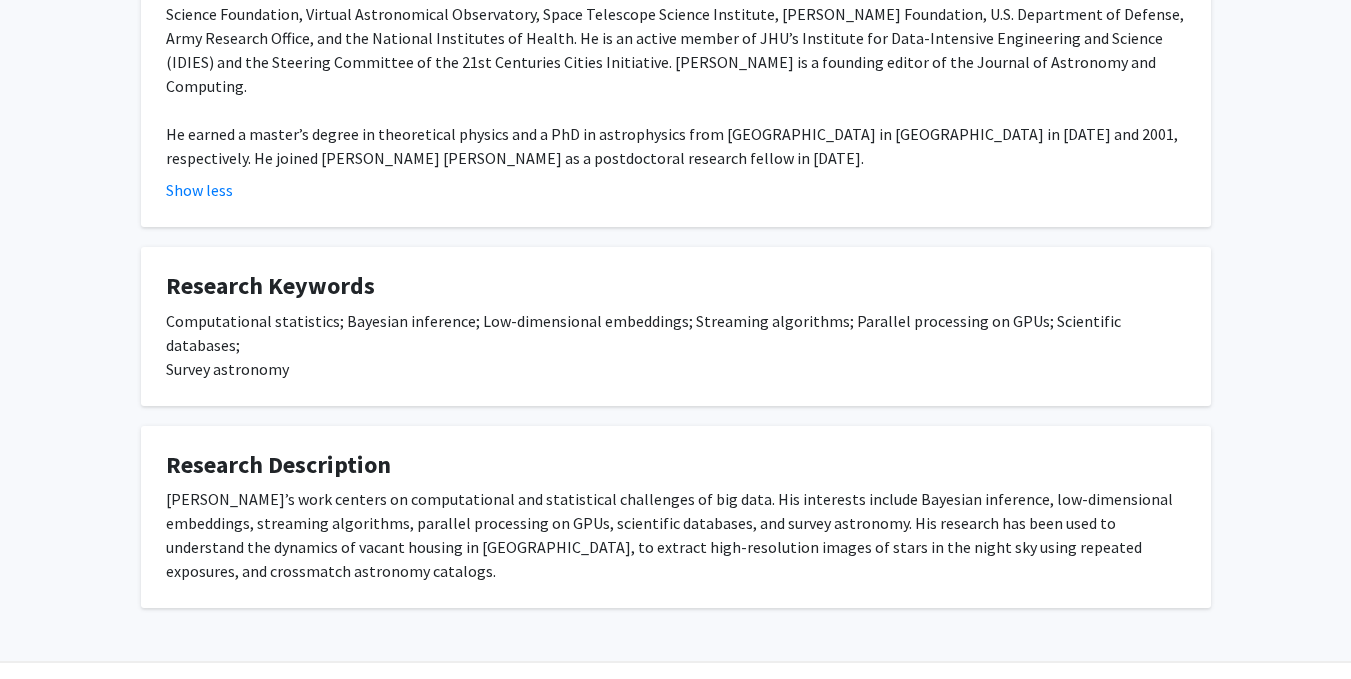 scroll, scrollTop: 704, scrollLeft: 0, axis: vertical 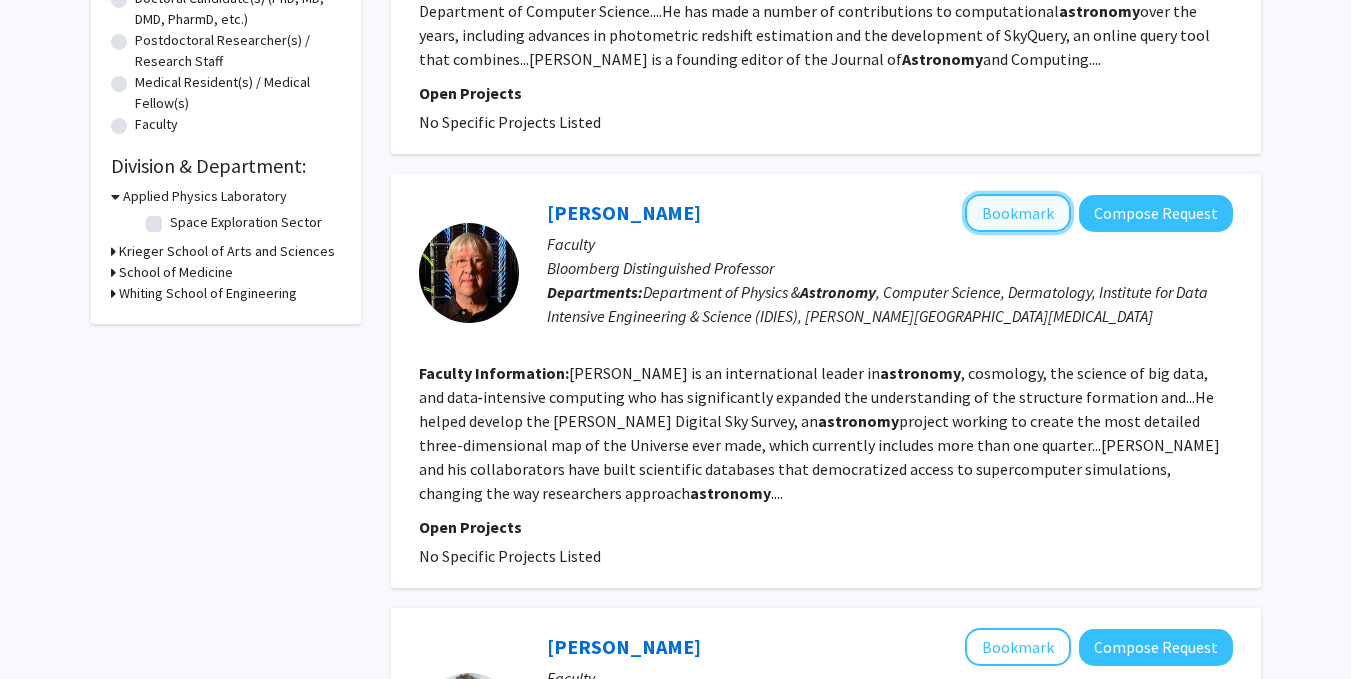 click on "Bookmark" 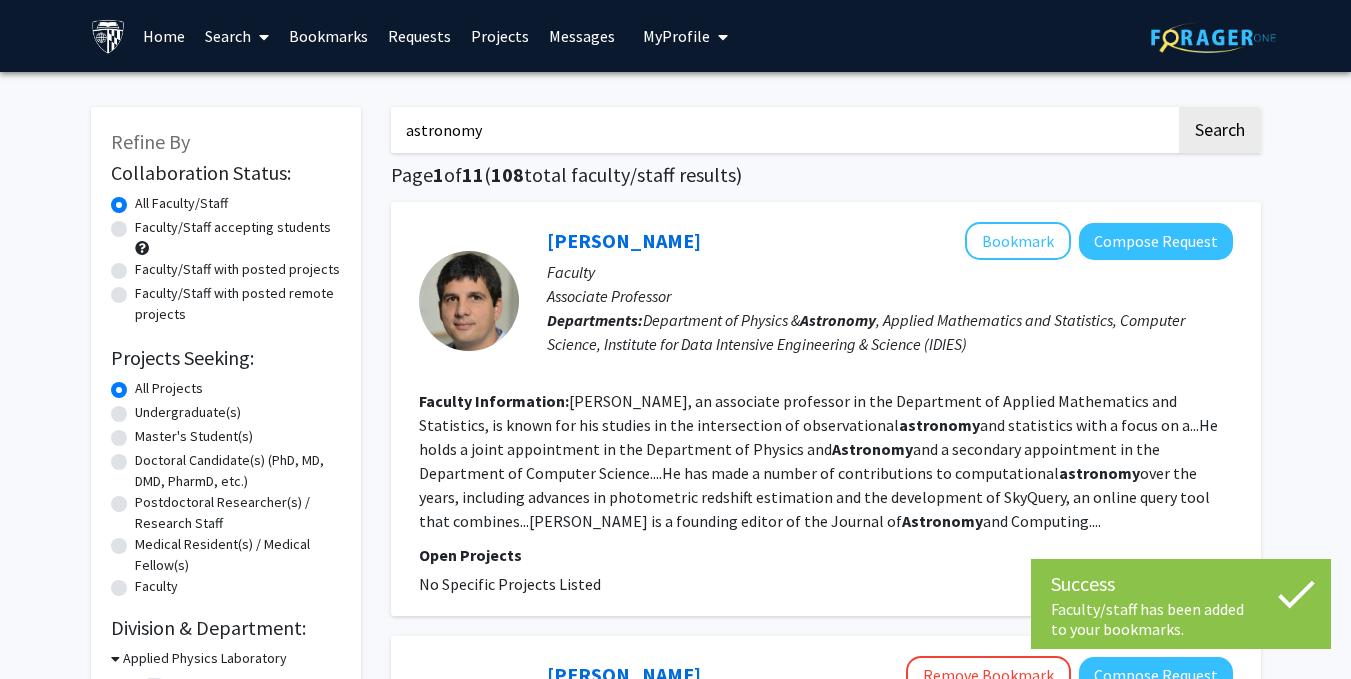 scroll, scrollTop: 22, scrollLeft: 0, axis: vertical 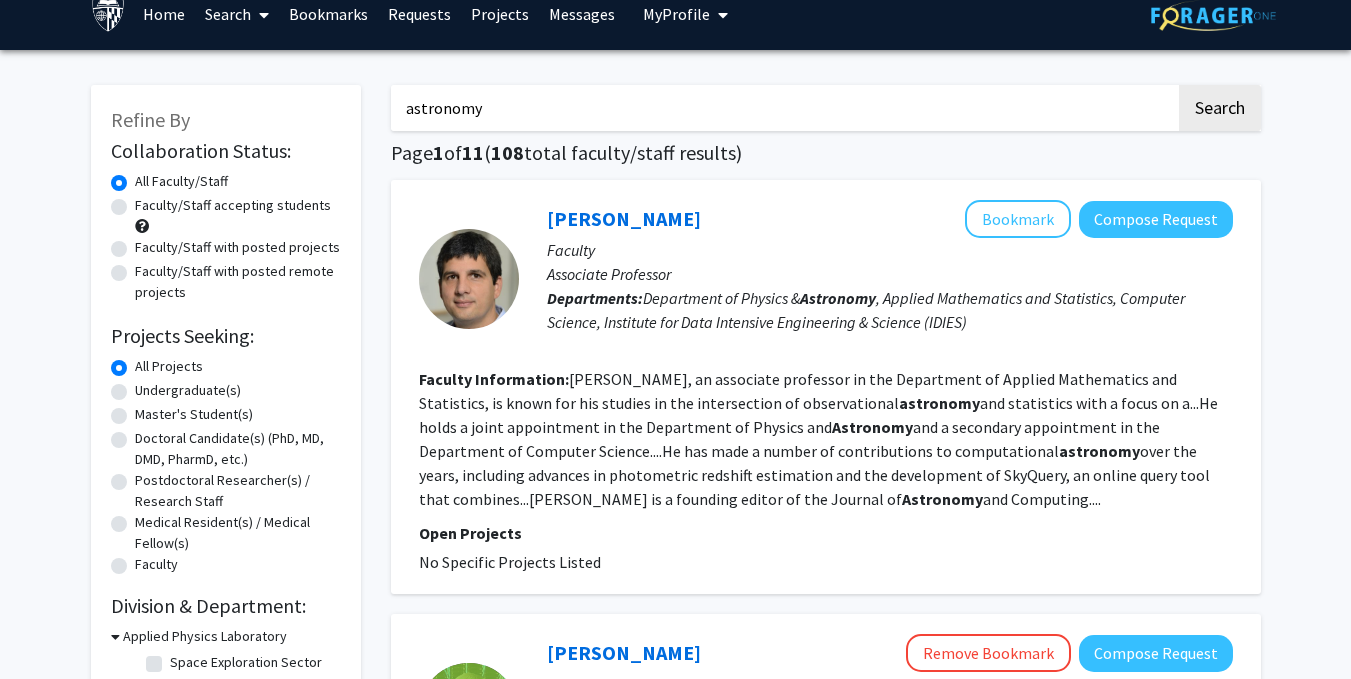 click on "Faculty/Staff accepting students" 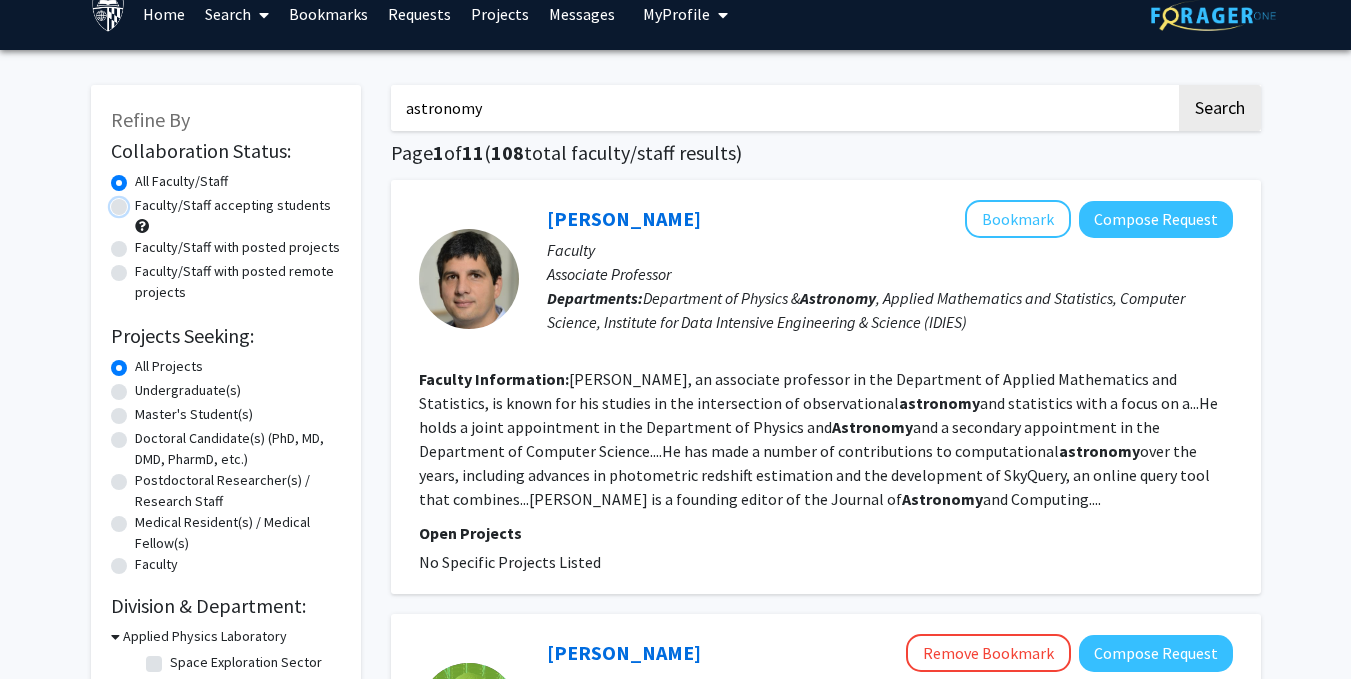 click on "Faculty/Staff accepting students" at bounding box center (141, 201) 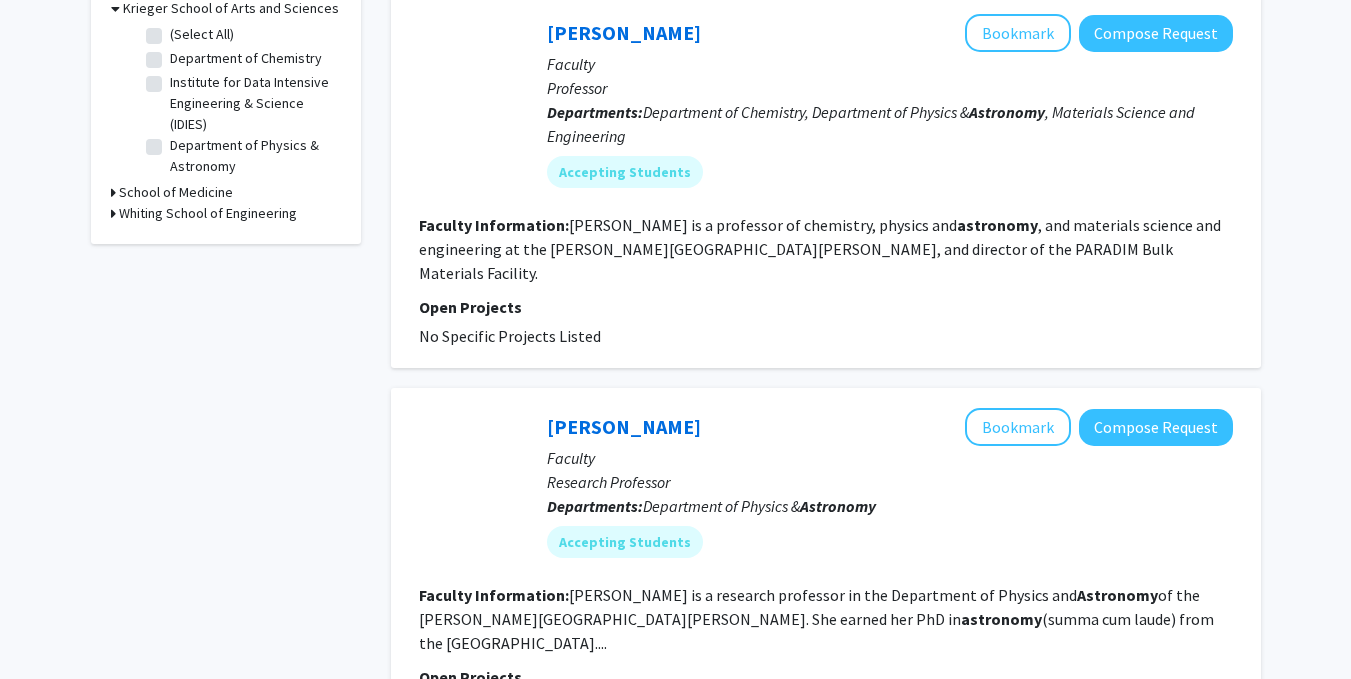 scroll, scrollTop: 647, scrollLeft: 0, axis: vertical 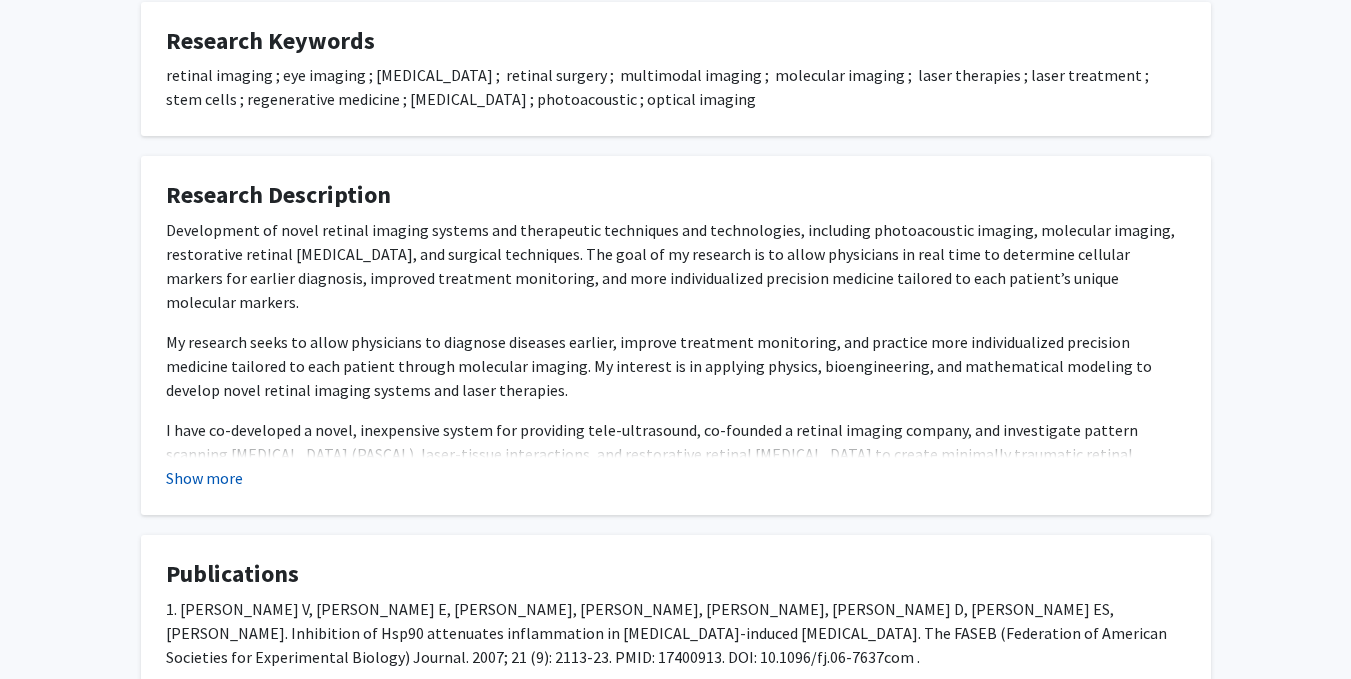 click on "Show more" 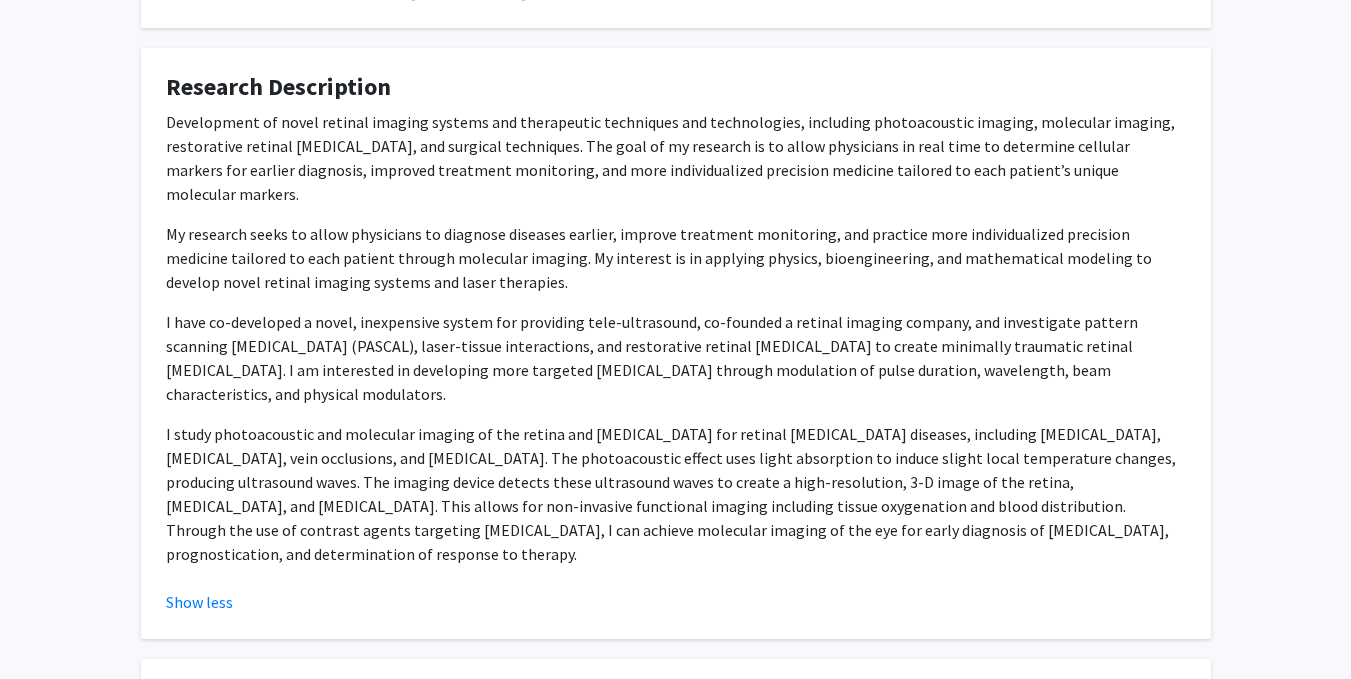 scroll, scrollTop: 1225, scrollLeft: 0, axis: vertical 